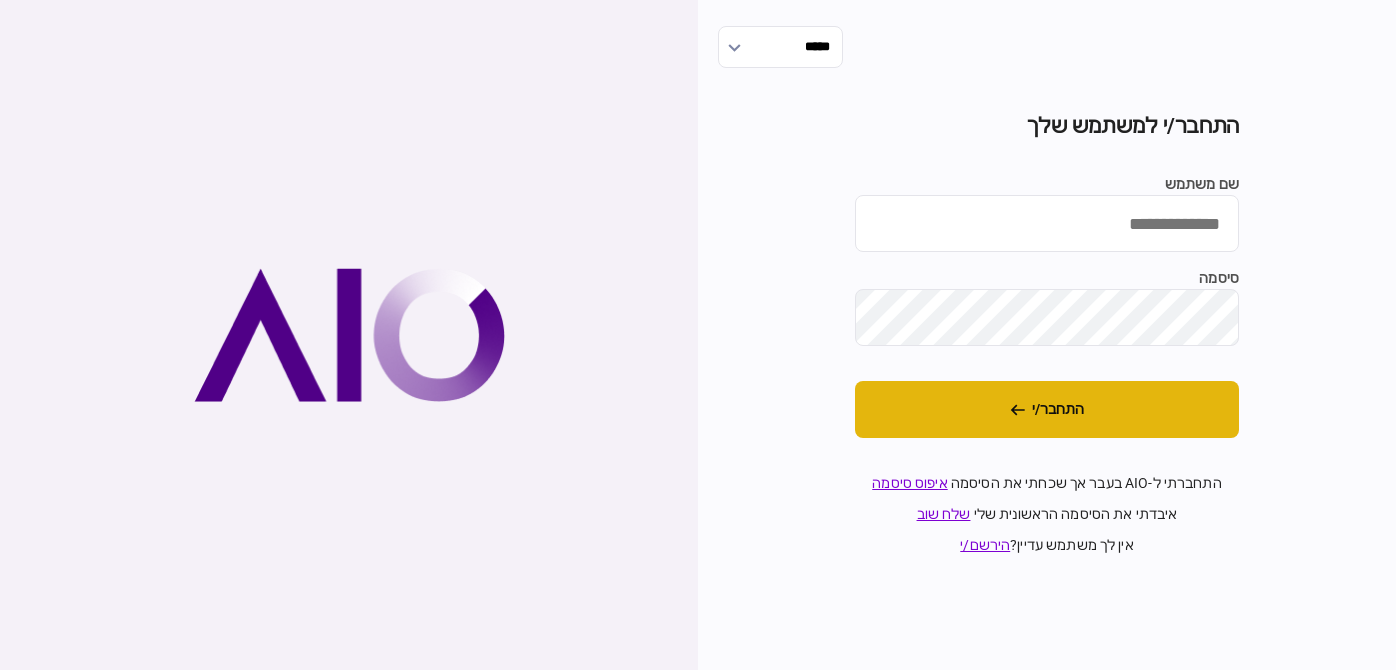 scroll, scrollTop: 0, scrollLeft: 0, axis: both 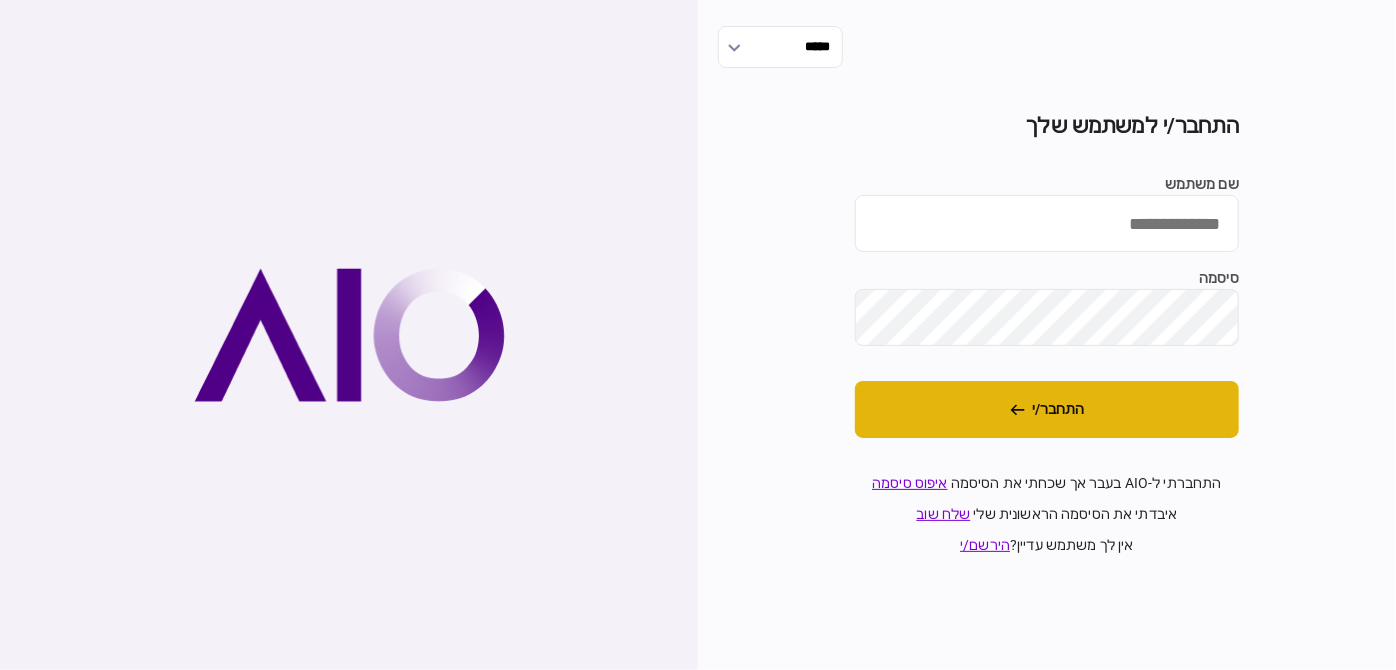 type on "********" 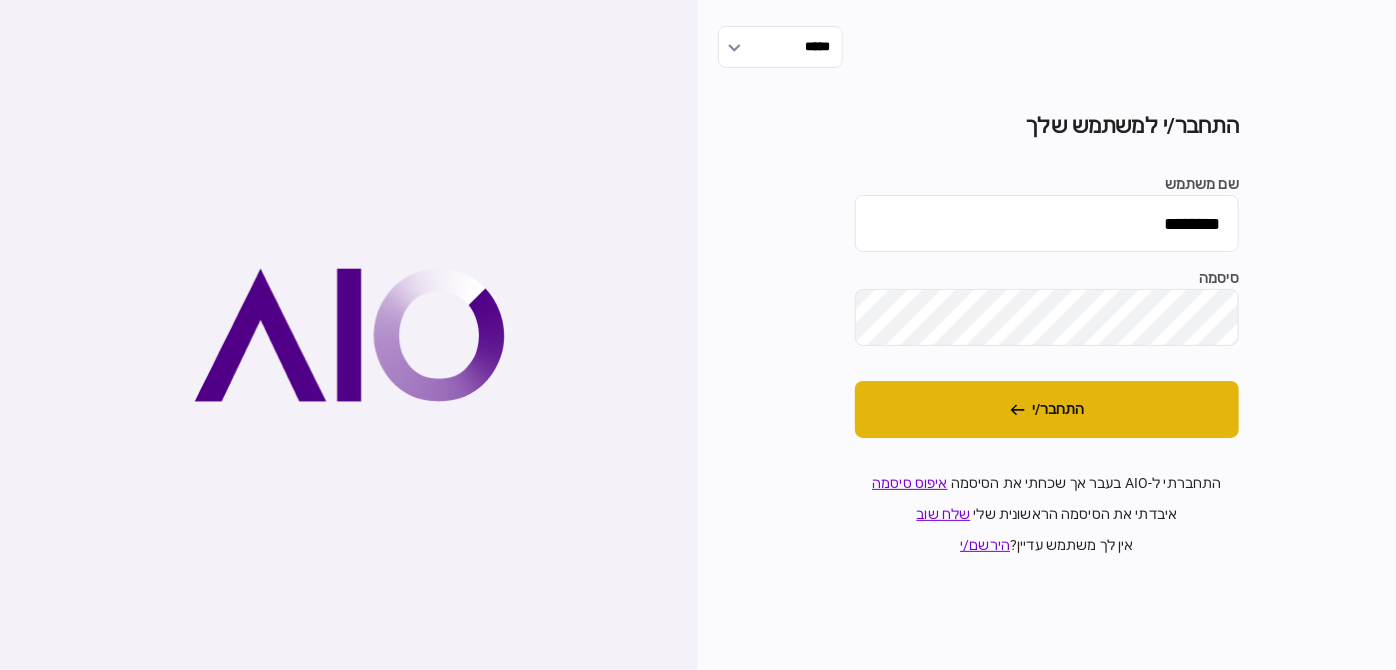 click on "התחבר/י" at bounding box center [1047, 409] 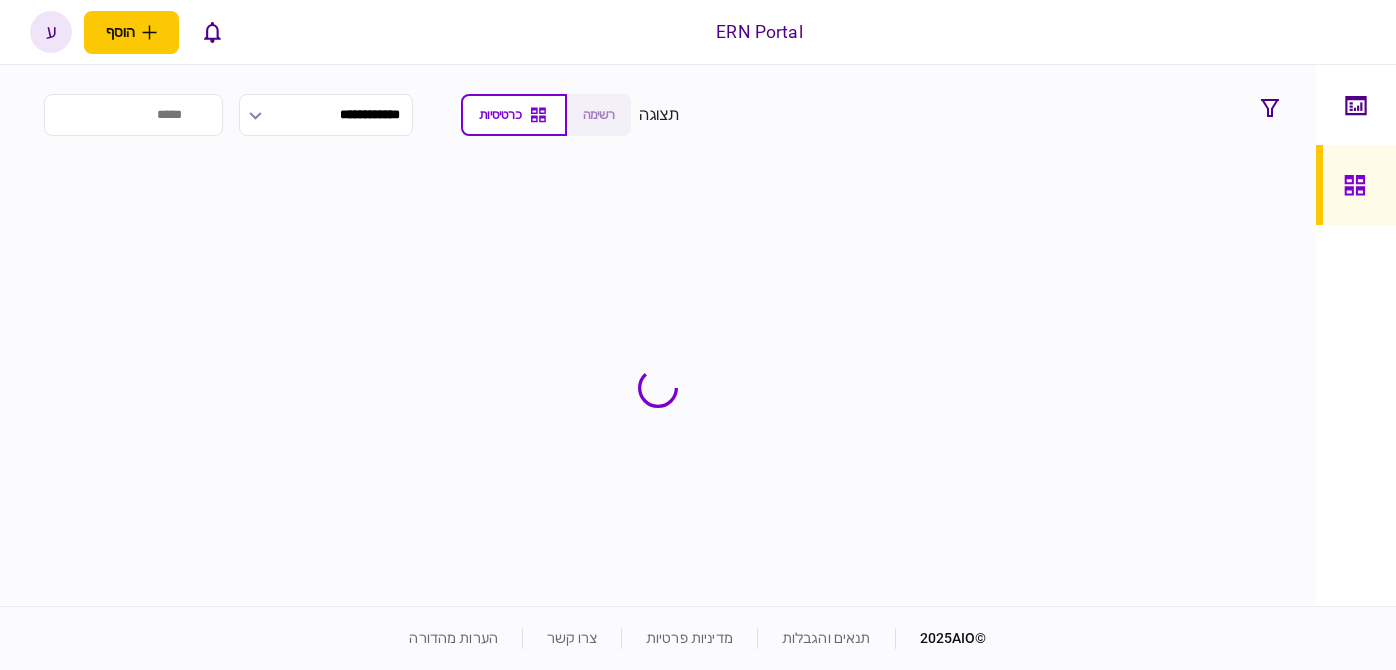 scroll, scrollTop: 0, scrollLeft: 0, axis: both 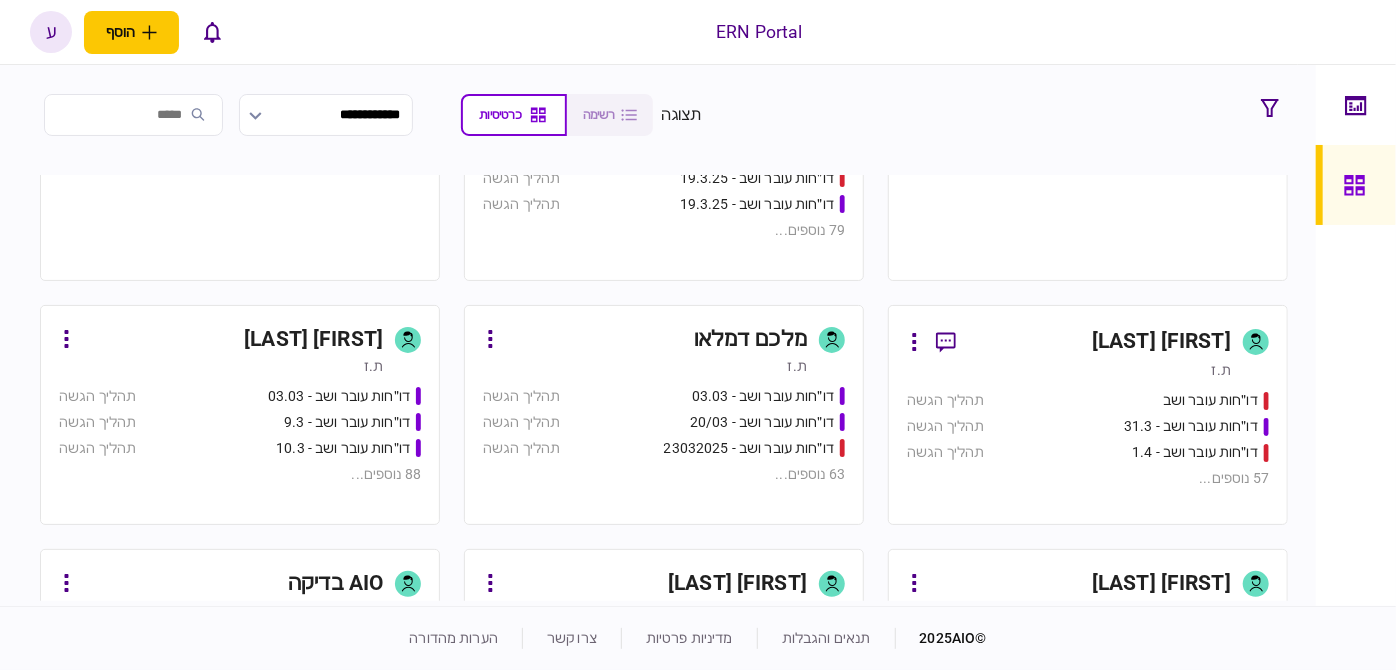 click on "[FIRST] [LAST]" at bounding box center [1161, 342] 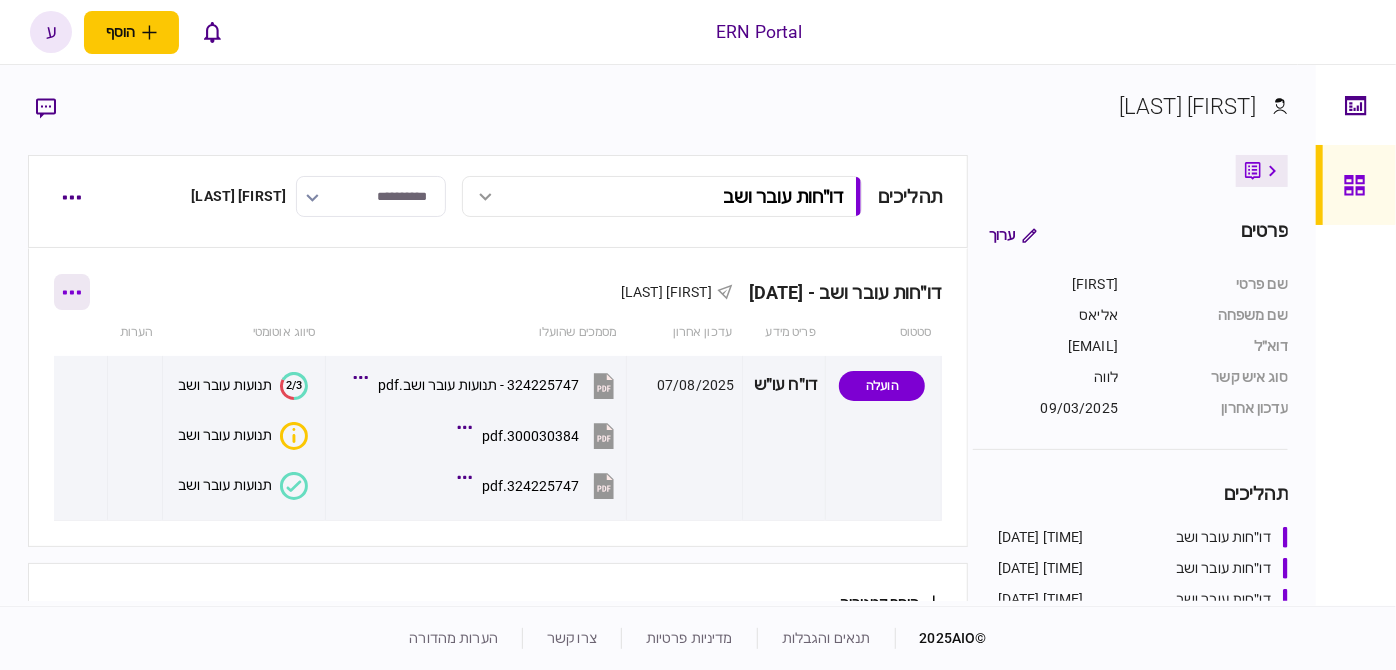 click at bounding box center (72, 292) 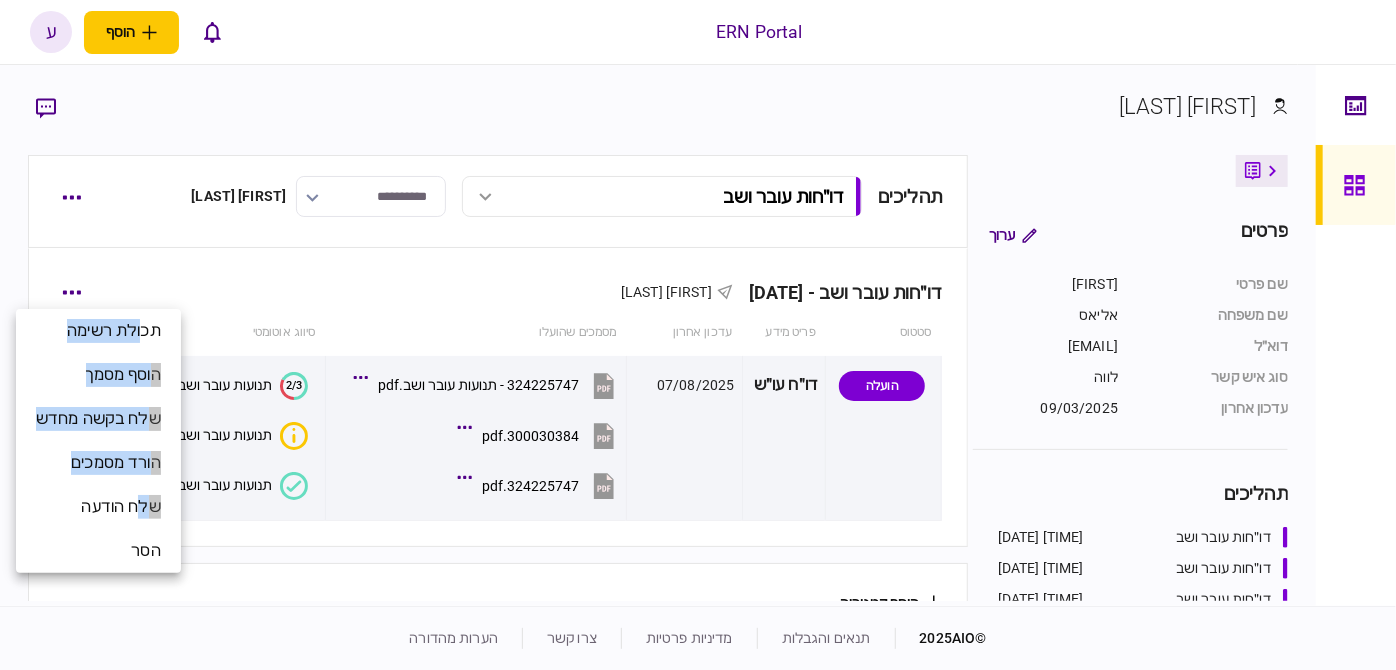 drag, startPoint x: 144, startPoint y: 497, endPoint x: 173, endPoint y: 288, distance: 211.00237 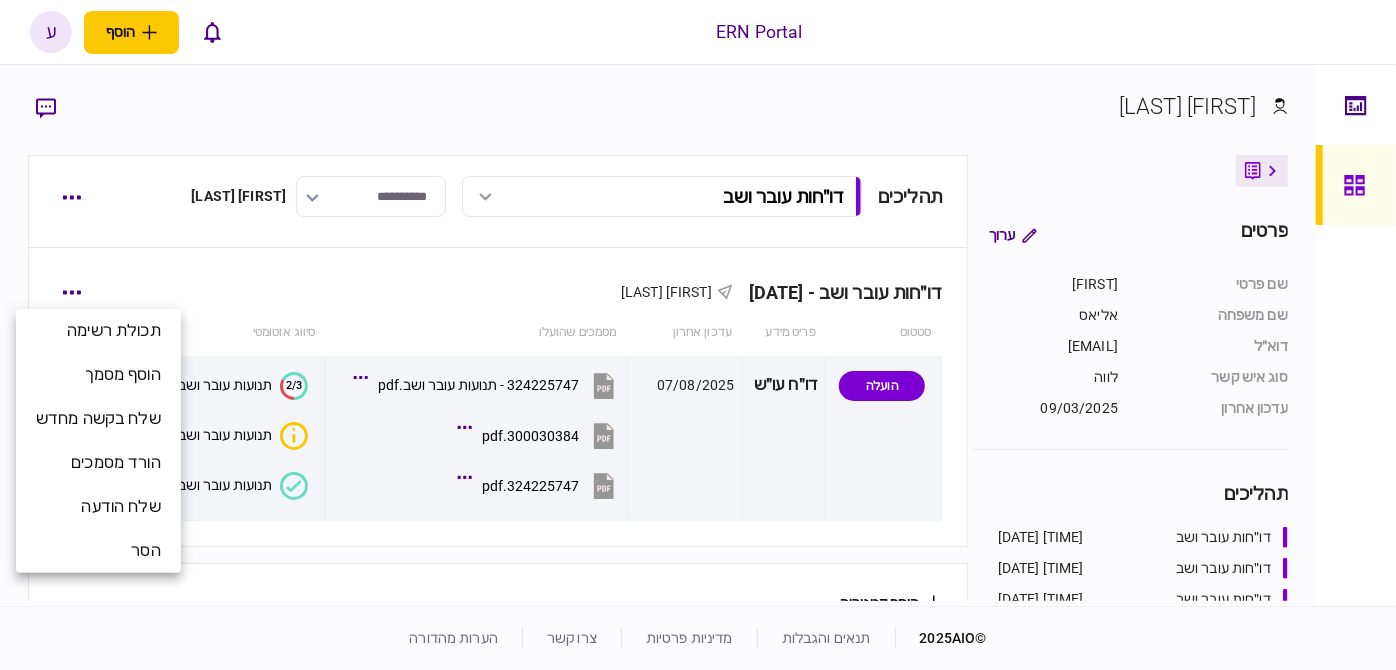 click at bounding box center [698, 335] 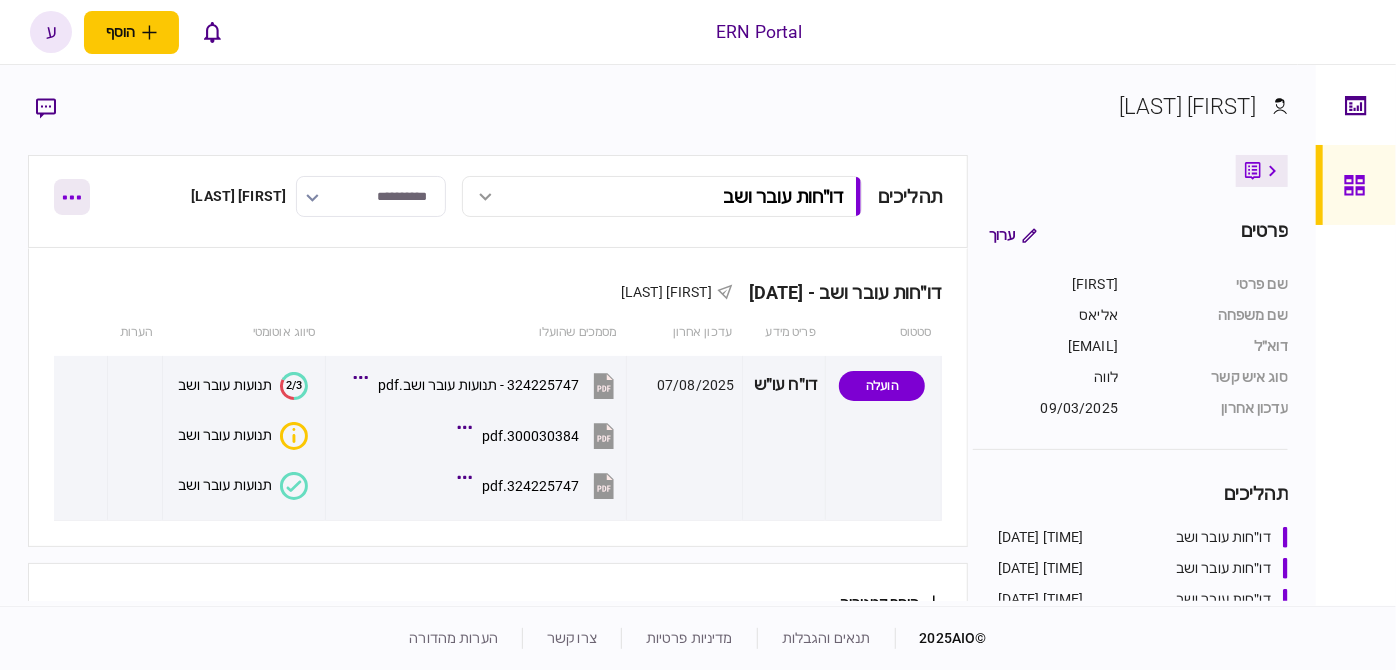 click at bounding box center (72, 197) 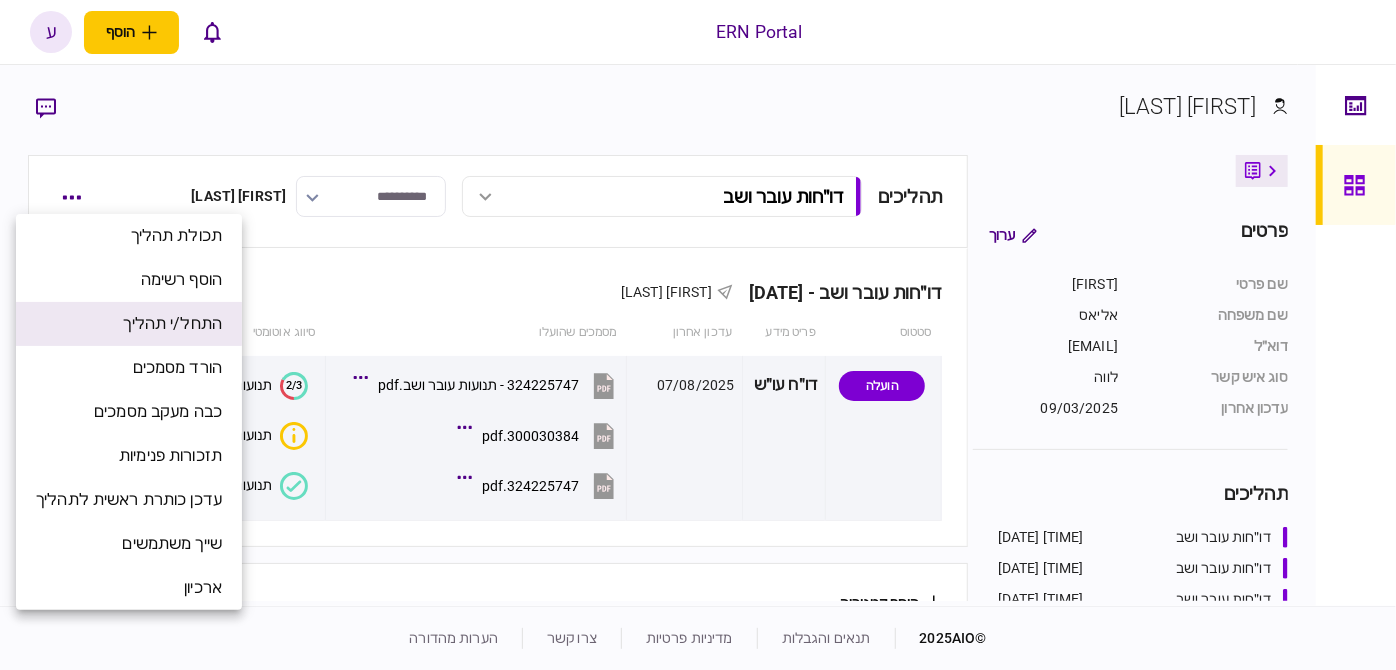 click on "התחל/י תהליך" at bounding box center [172, 324] 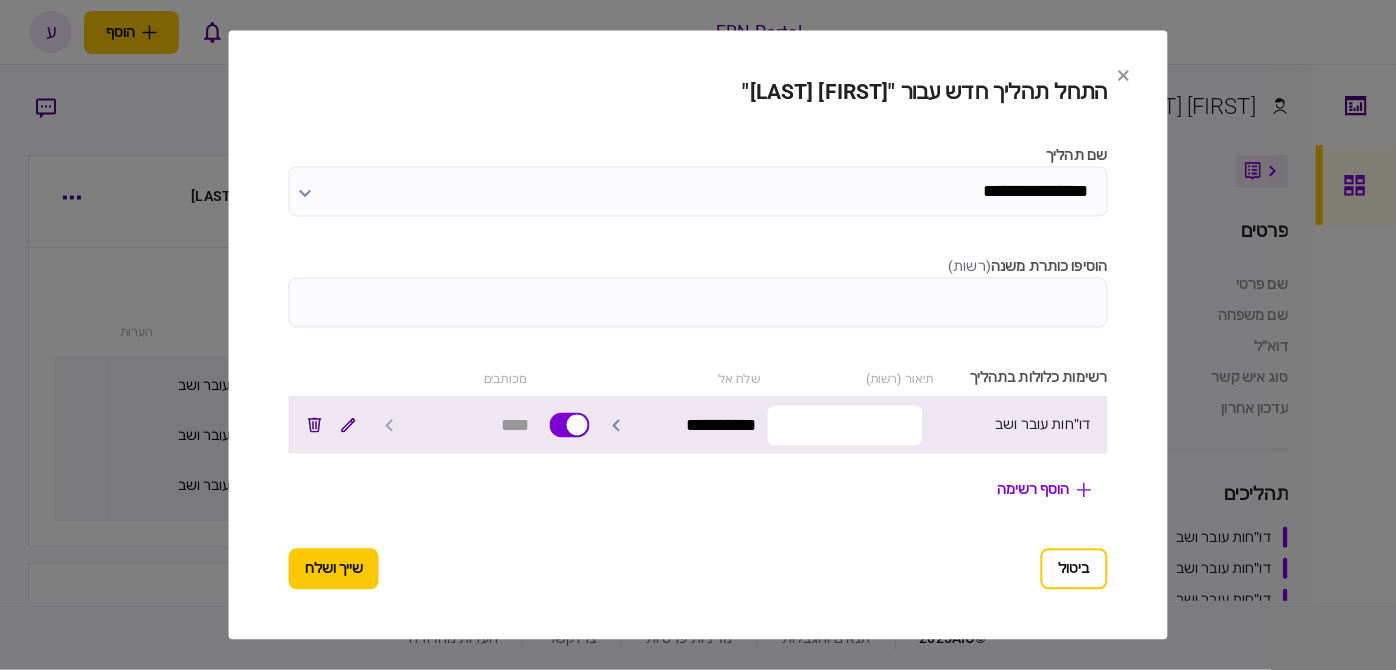 drag, startPoint x: 860, startPoint y: 416, endPoint x: 874, endPoint y: 422, distance: 15.231546 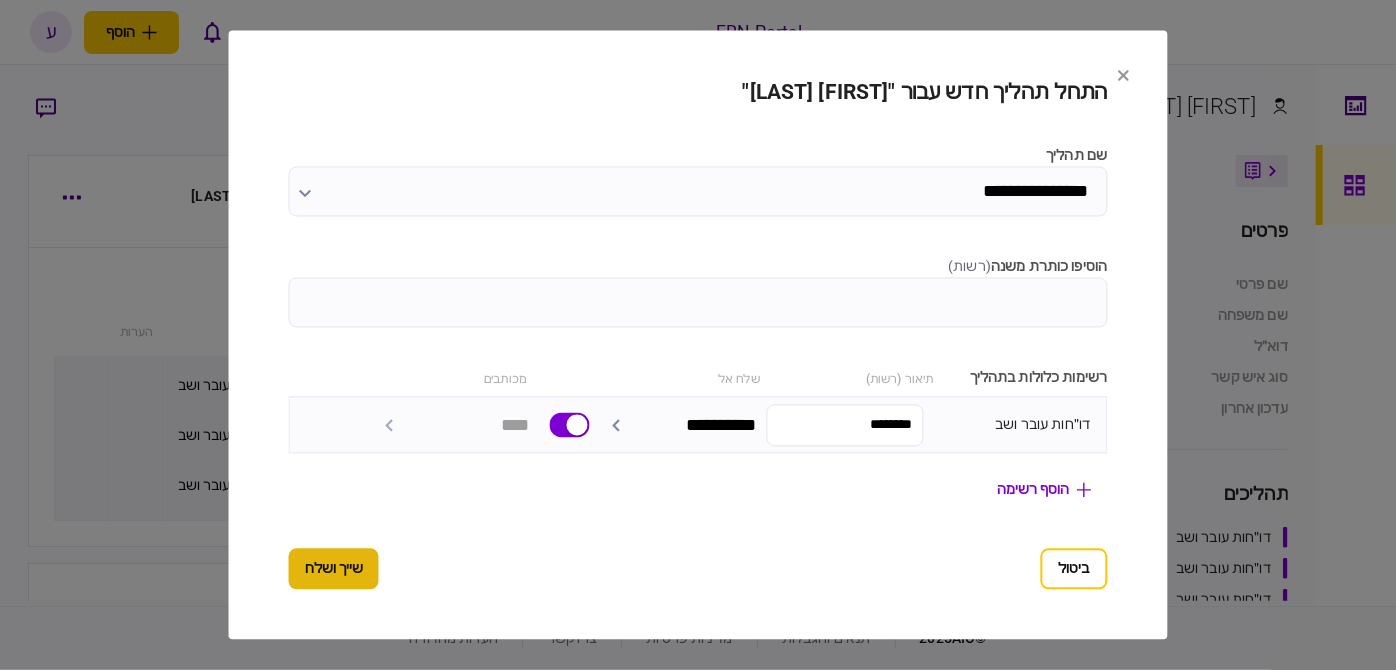 type on "********" 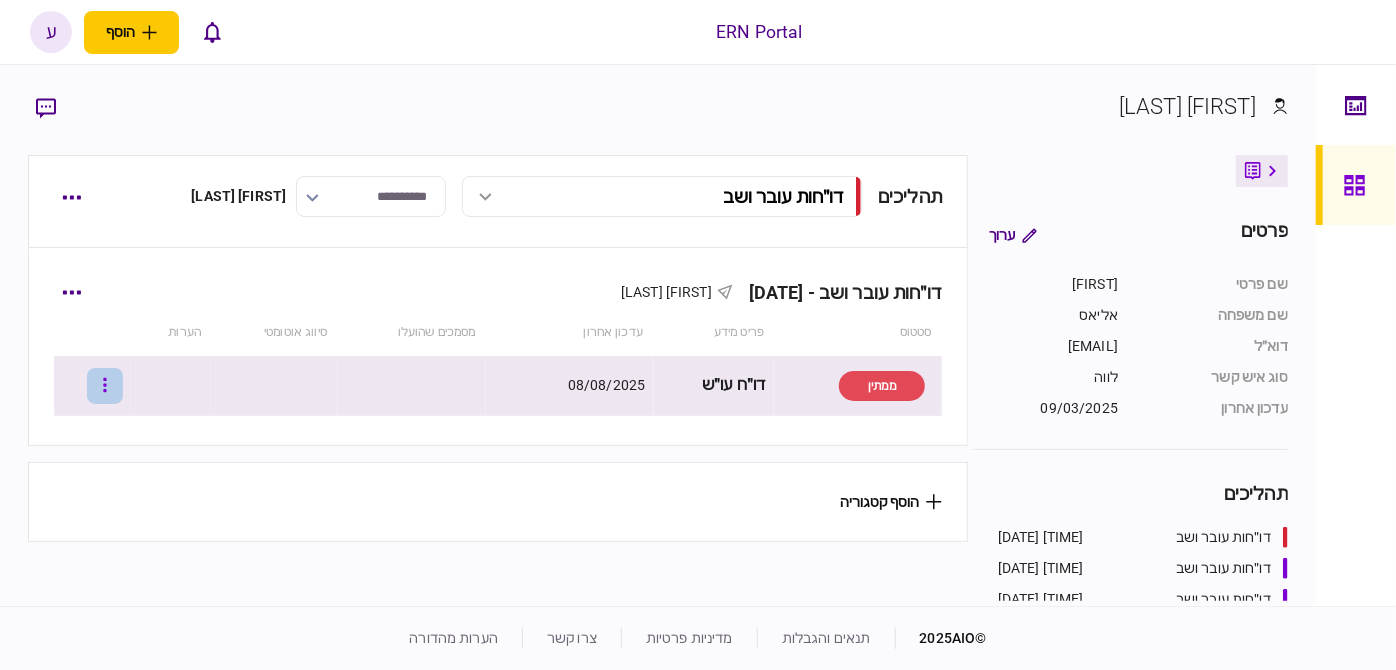 click 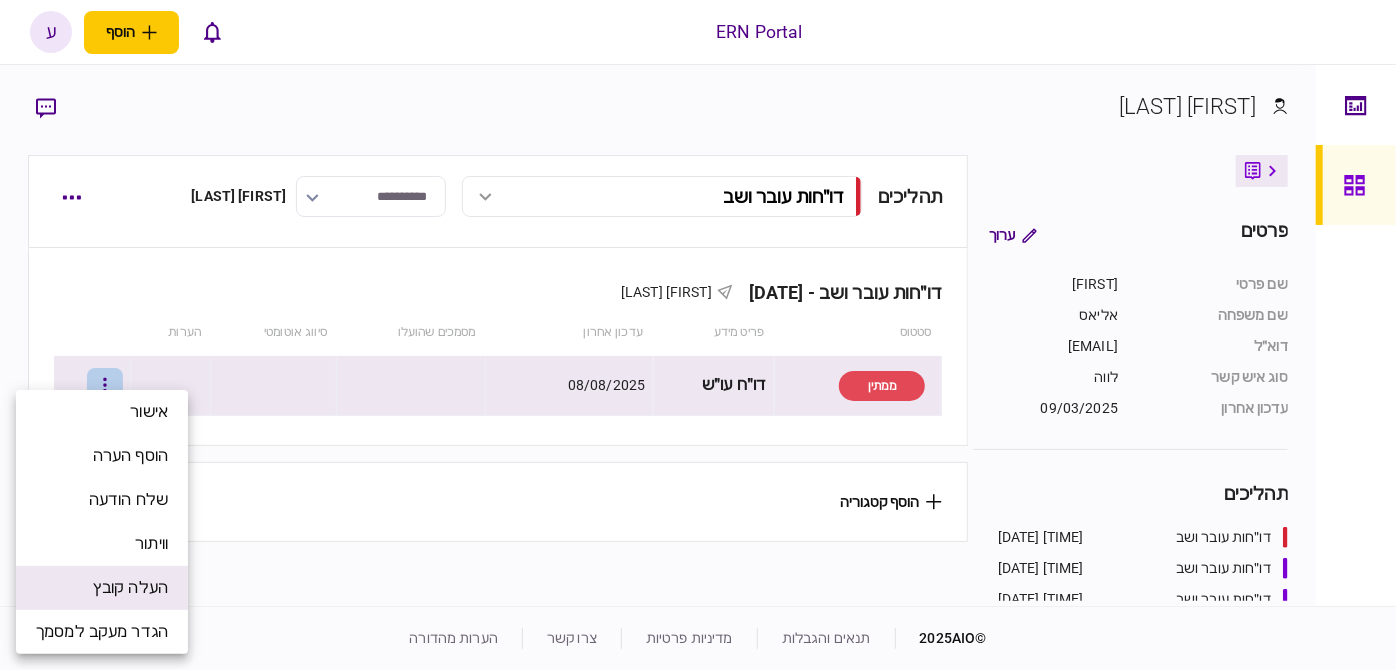 click on "העלה קובץ" at bounding box center (130, 588) 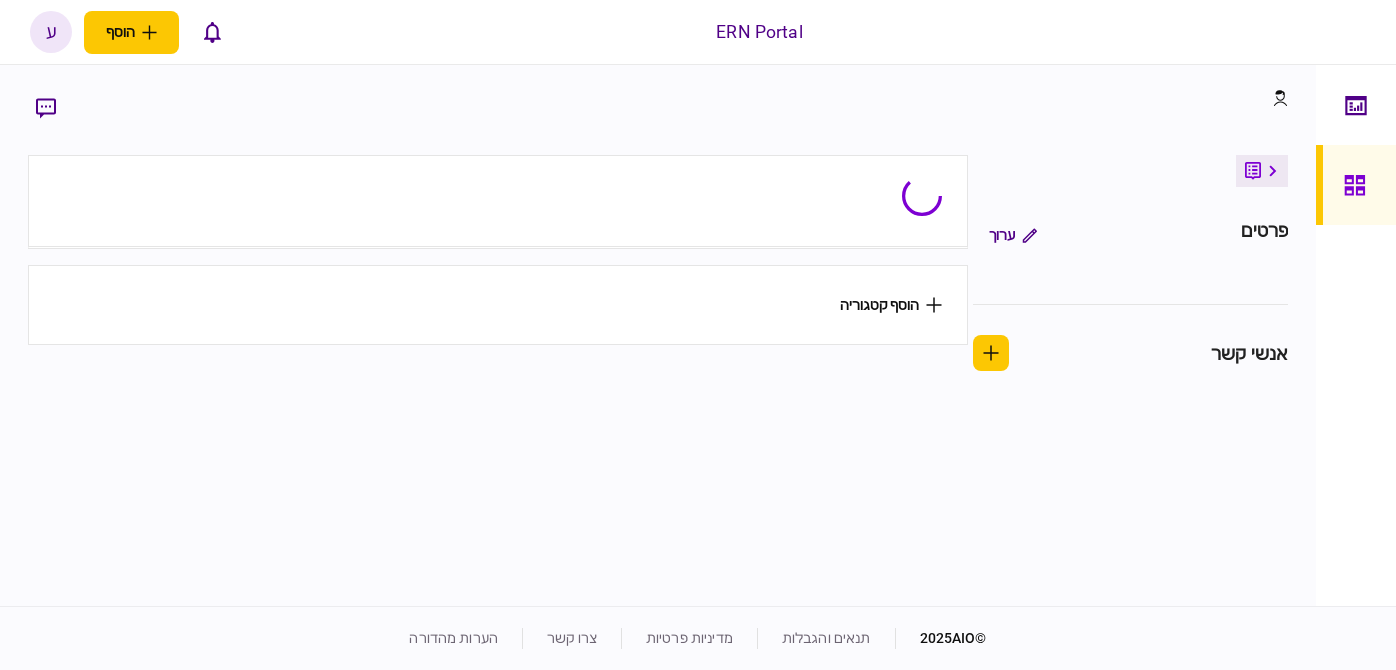 scroll, scrollTop: 0, scrollLeft: 0, axis: both 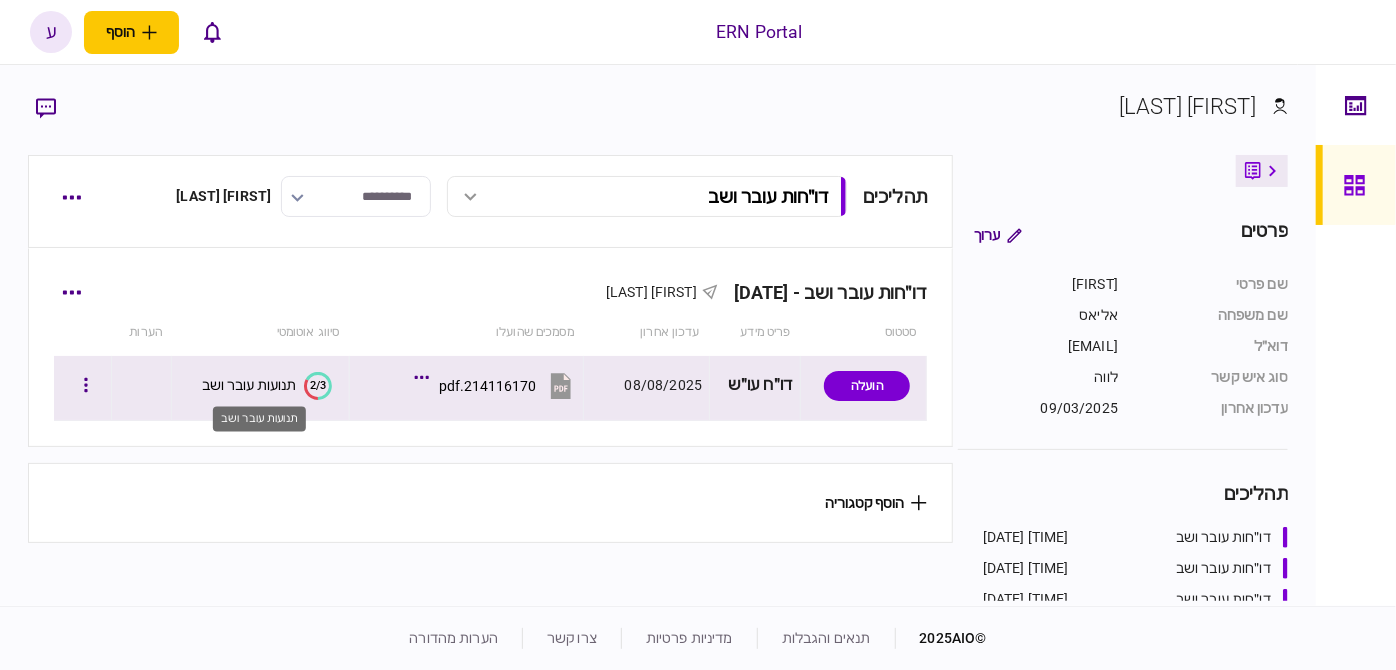 click on "תנועות עובר ושב" at bounding box center (259, 413) 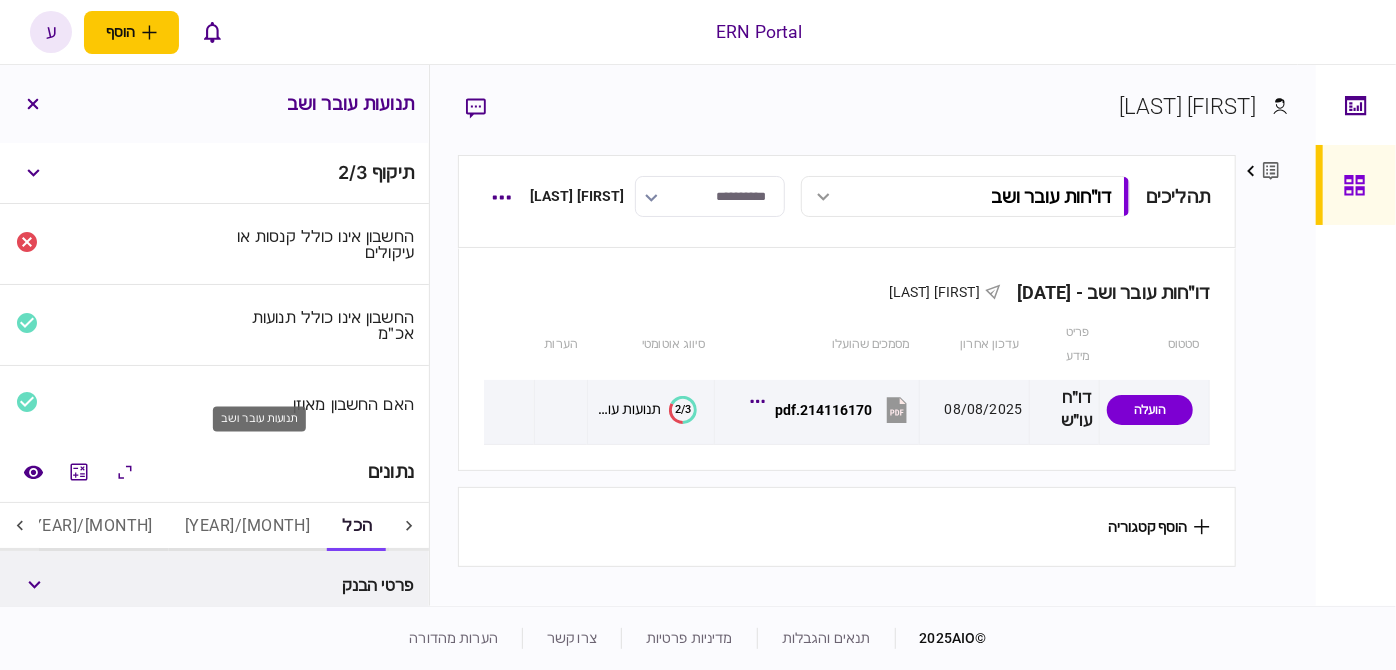 scroll, scrollTop: 90, scrollLeft: 0, axis: vertical 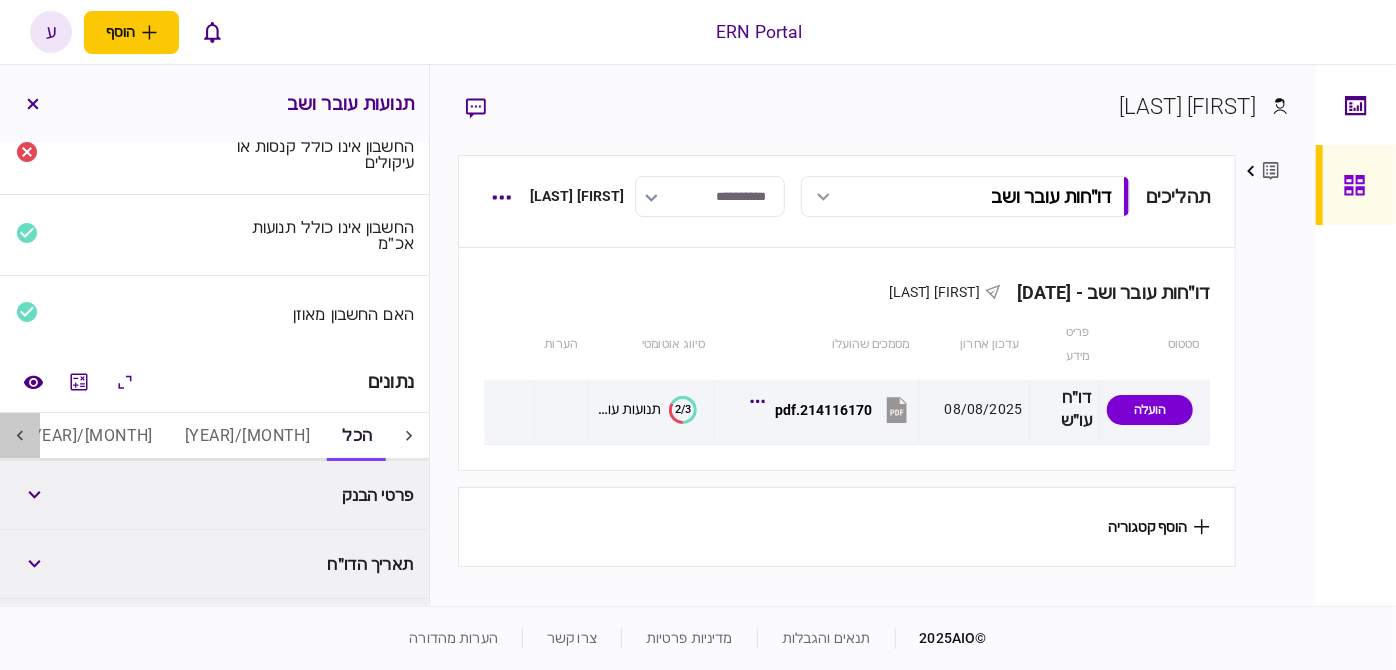 click 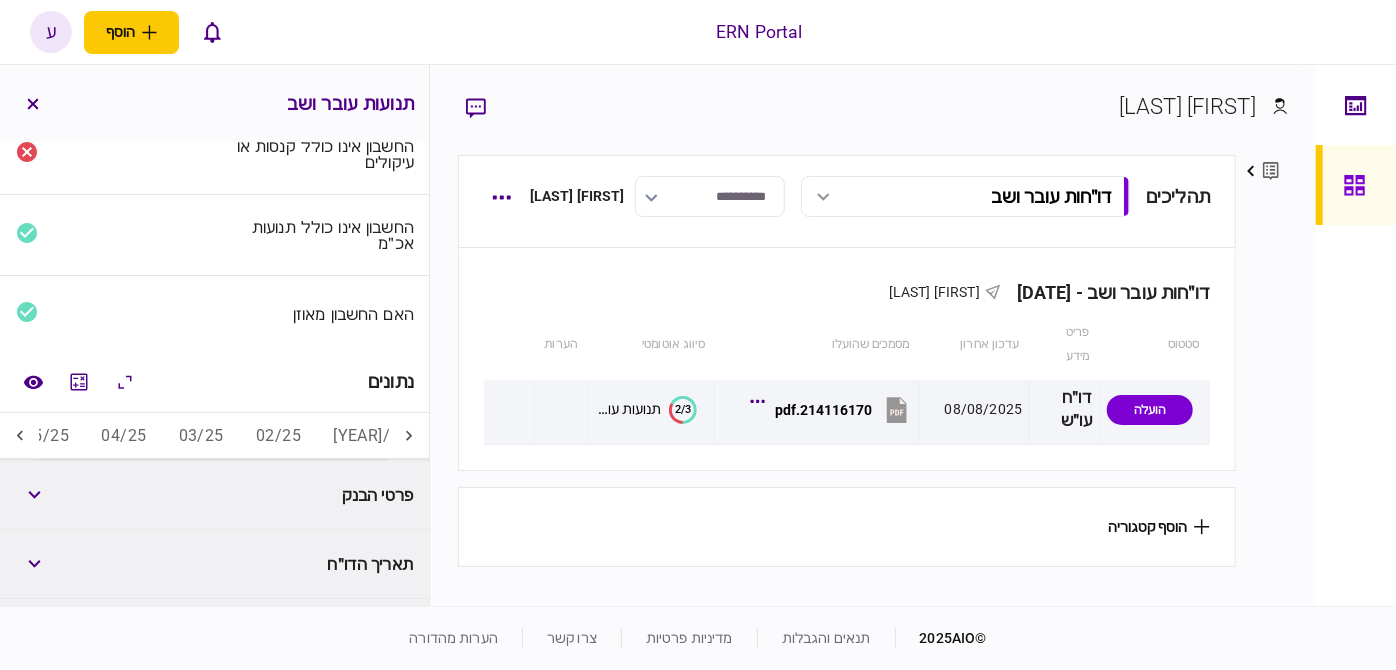 scroll, scrollTop: 0, scrollLeft: -470, axis: horizontal 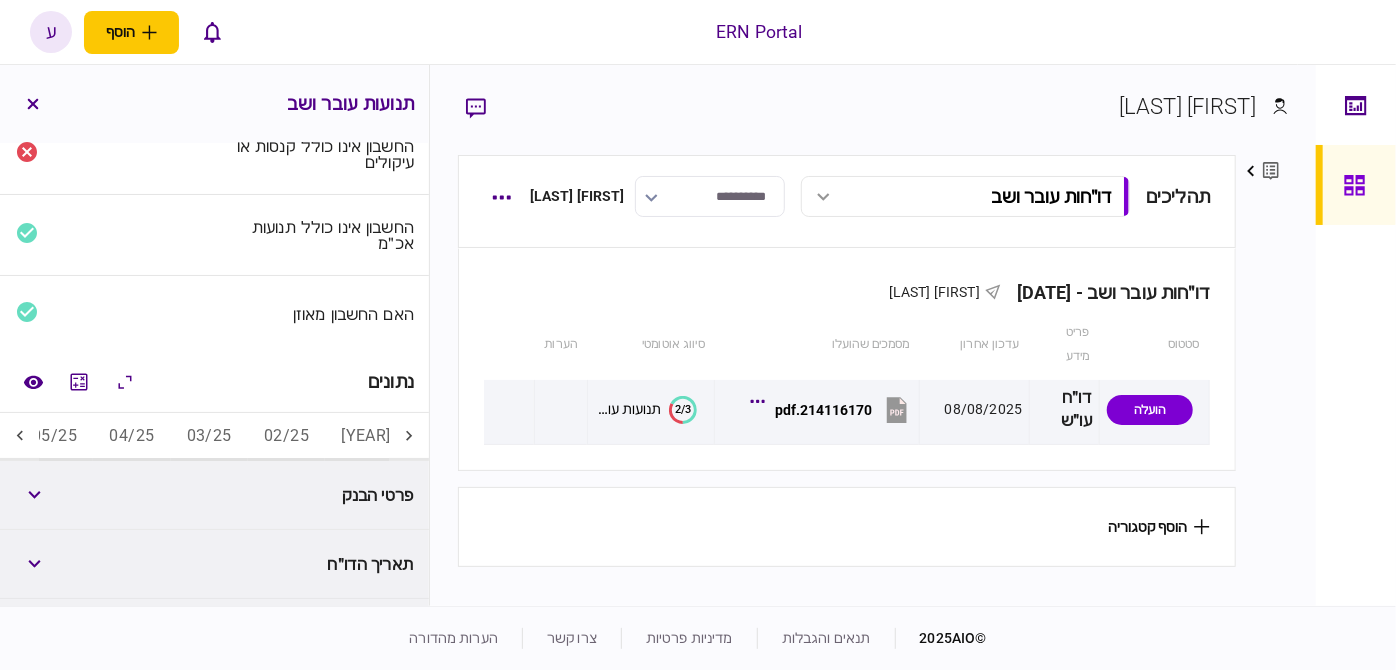 click on "05/25" at bounding box center (54, 437) 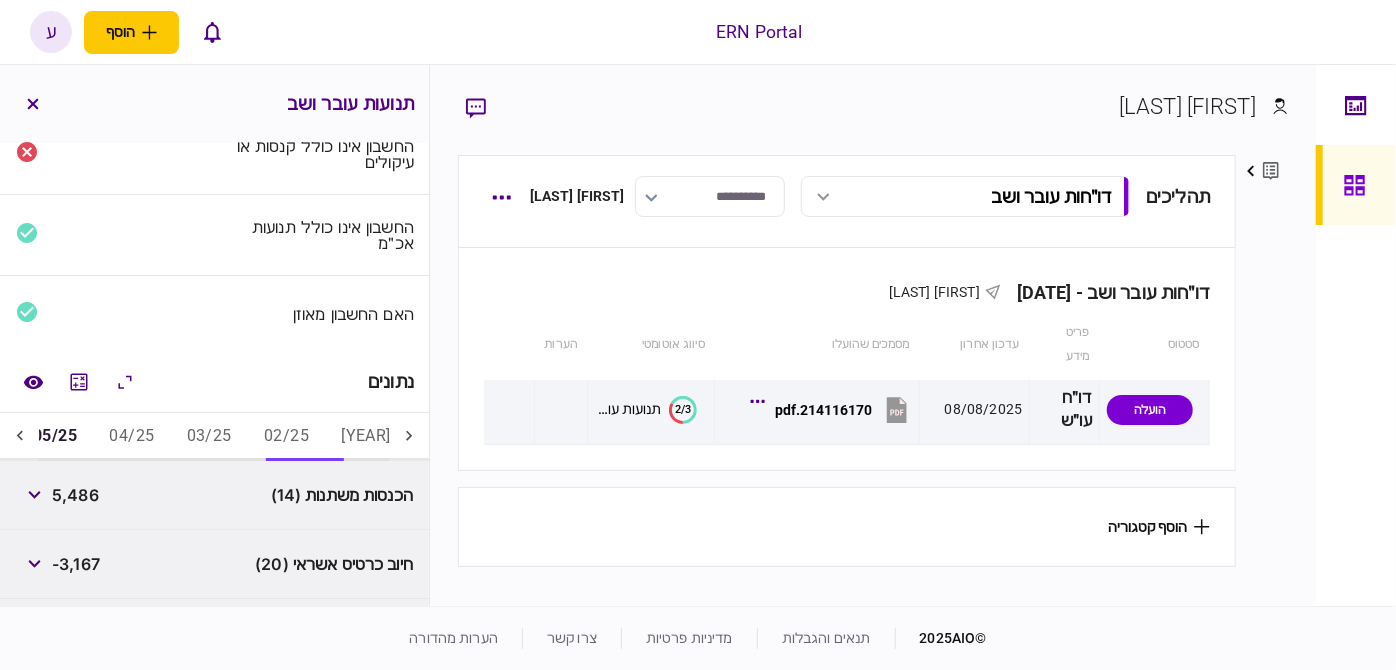 scroll, scrollTop: 218, scrollLeft: 0, axis: vertical 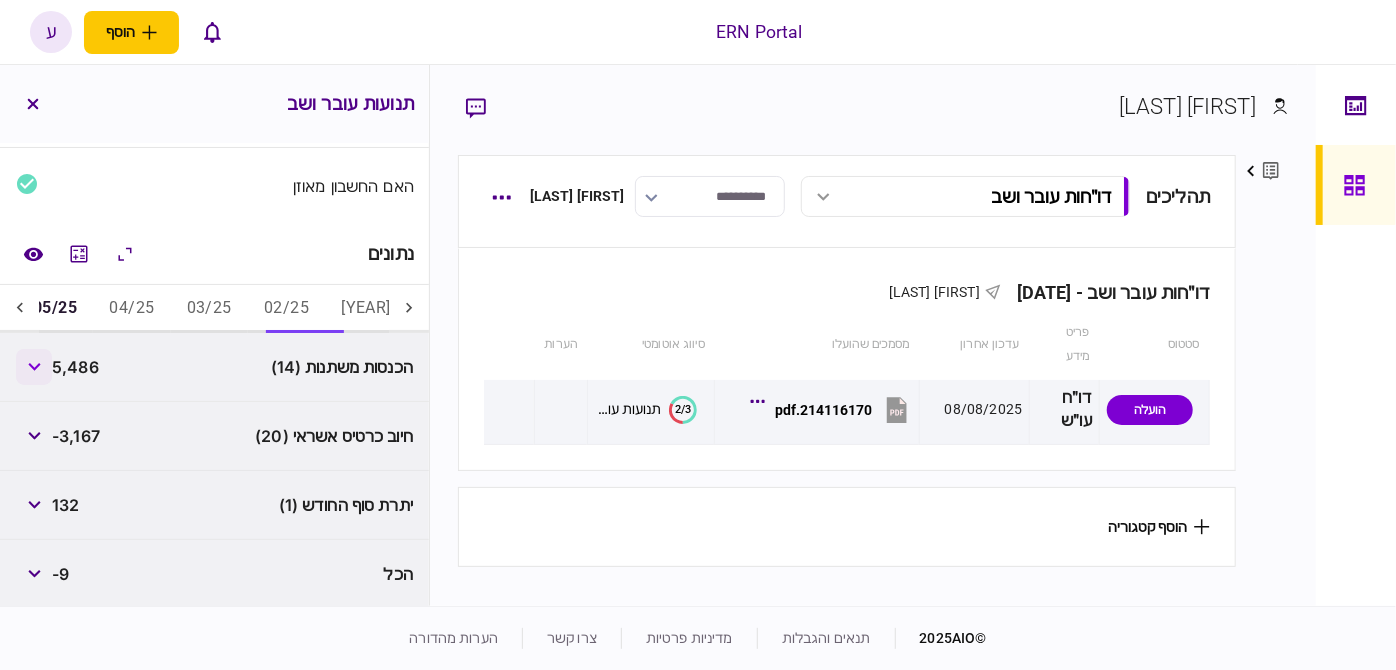 click at bounding box center (34, 367) 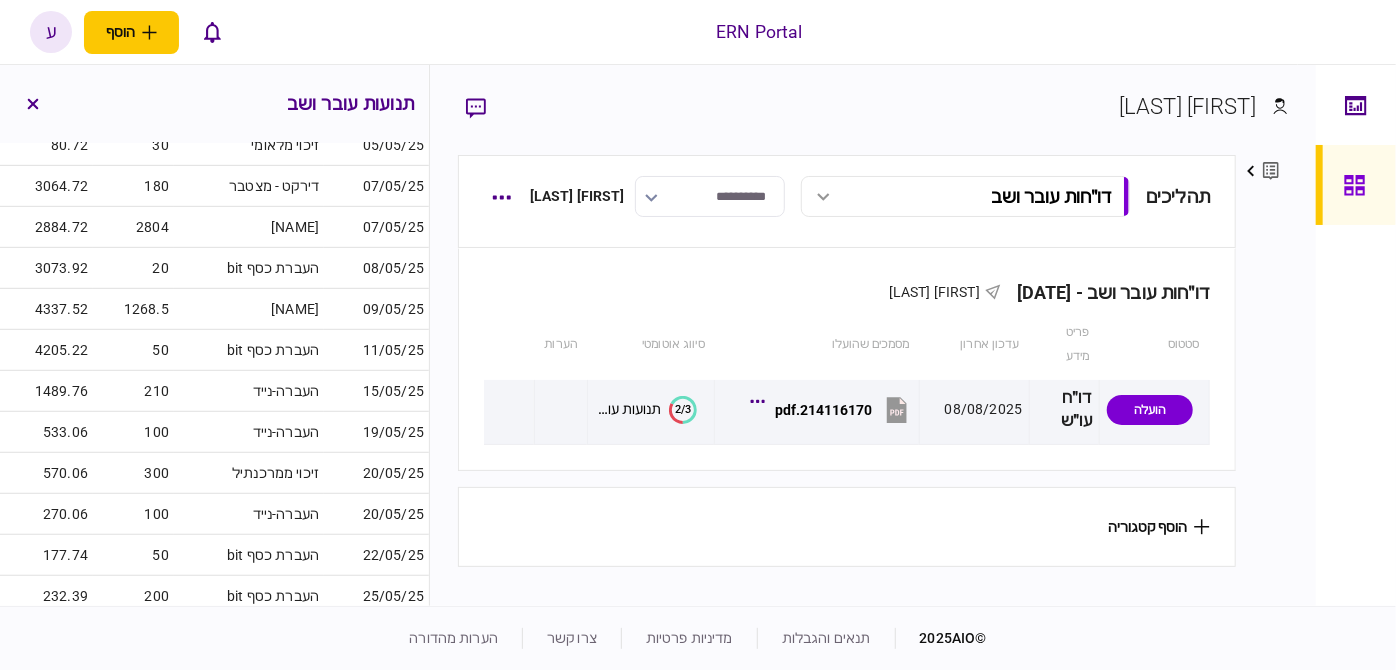 scroll, scrollTop: 763, scrollLeft: 0, axis: vertical 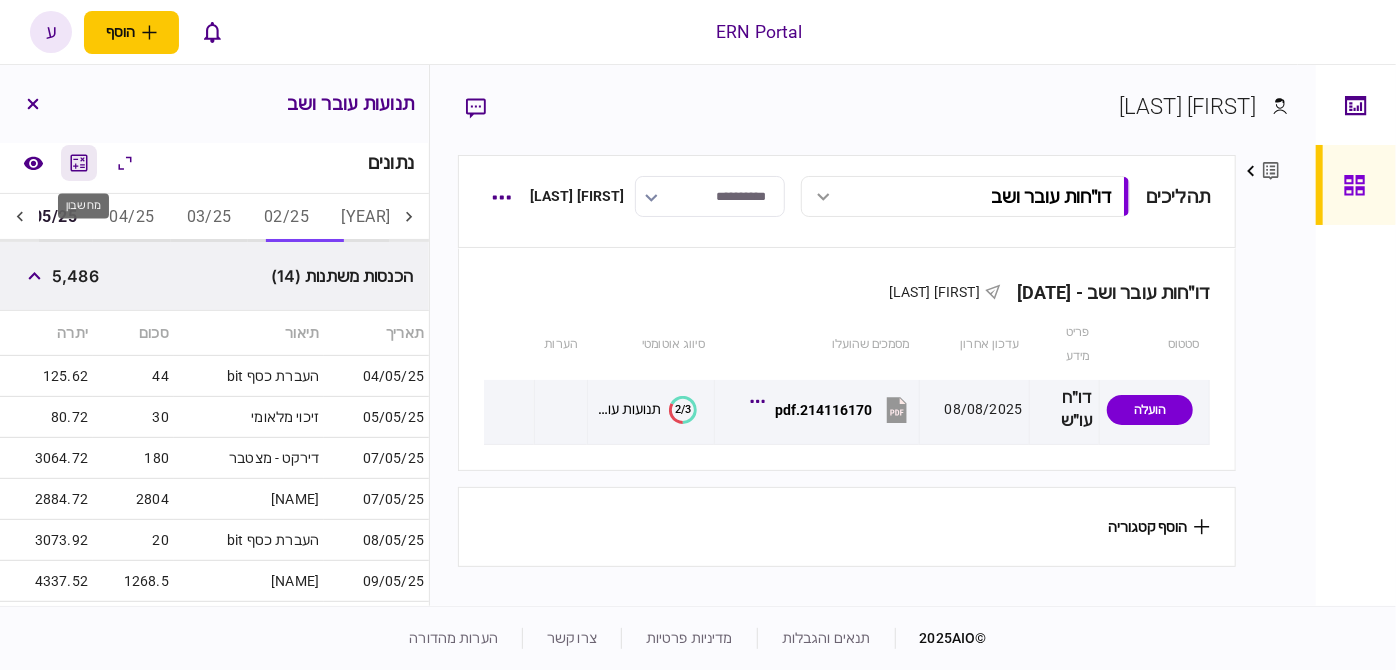 click 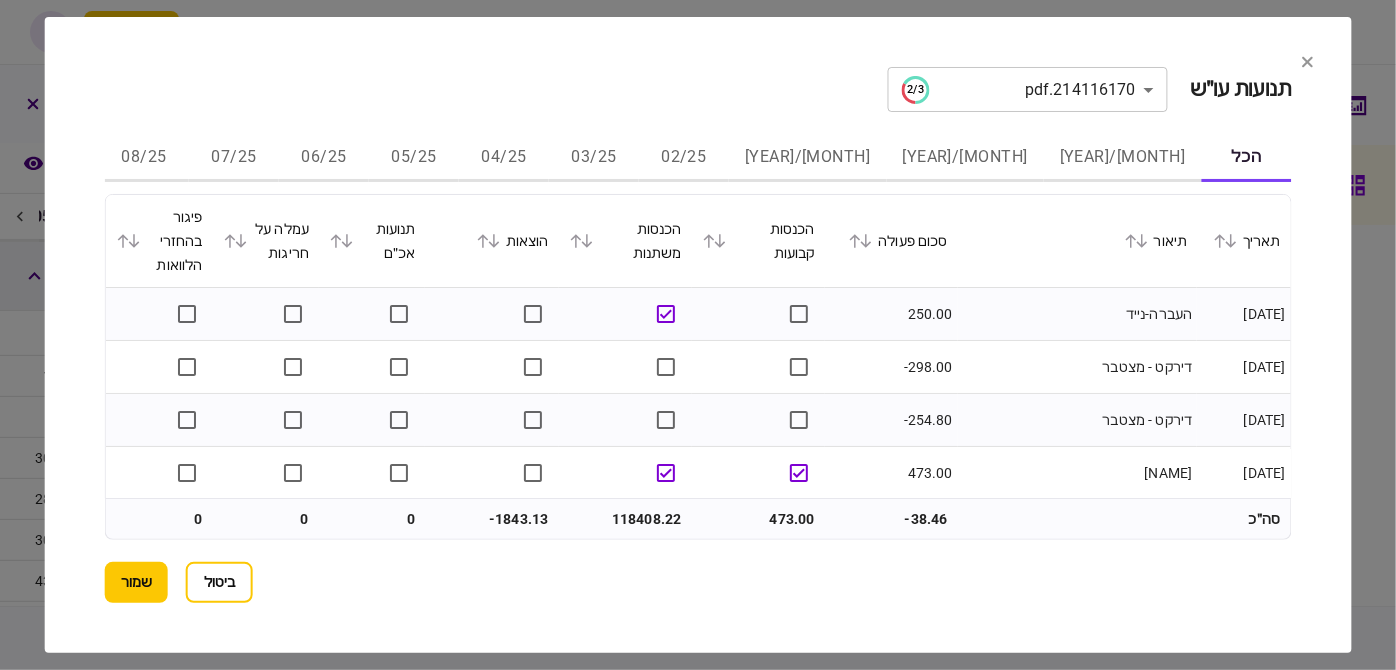 click on "05/25" at bounding box center [414, 158] 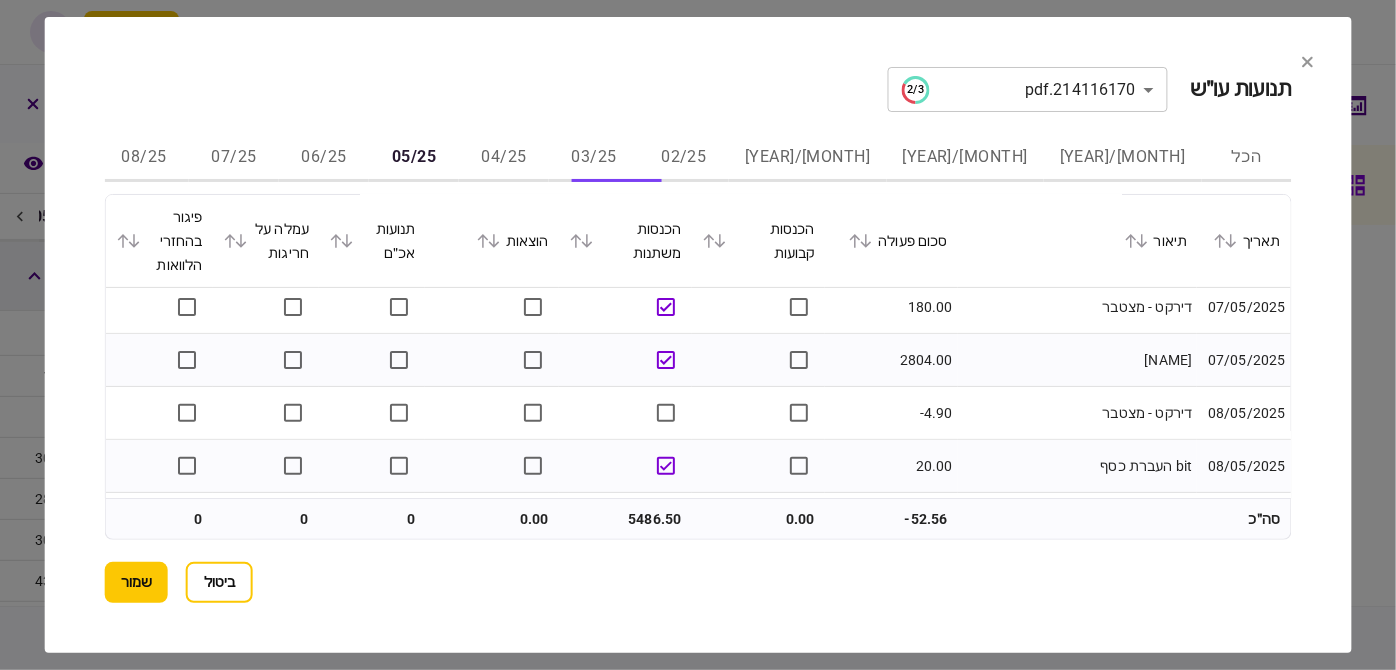 scroll, scrollTop: 181, scrollLeft: 0, axis: vertical 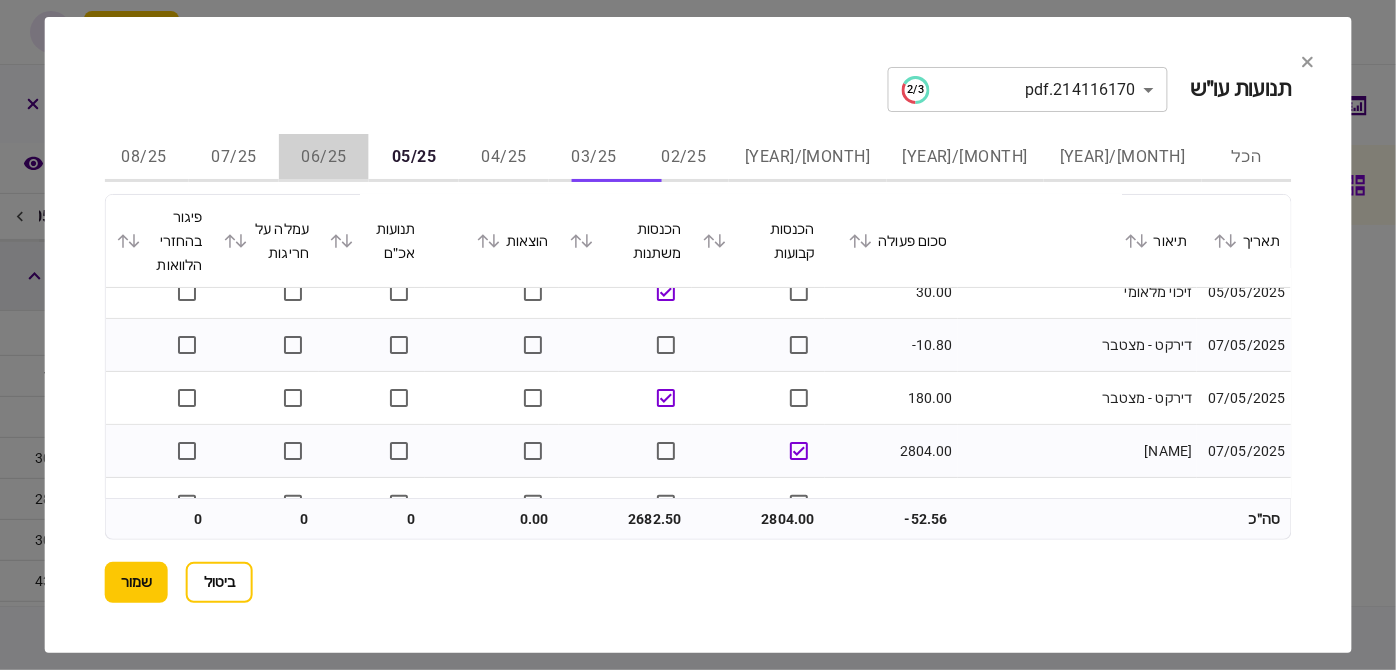 click on "06/25" at bounding box center (324, 158) 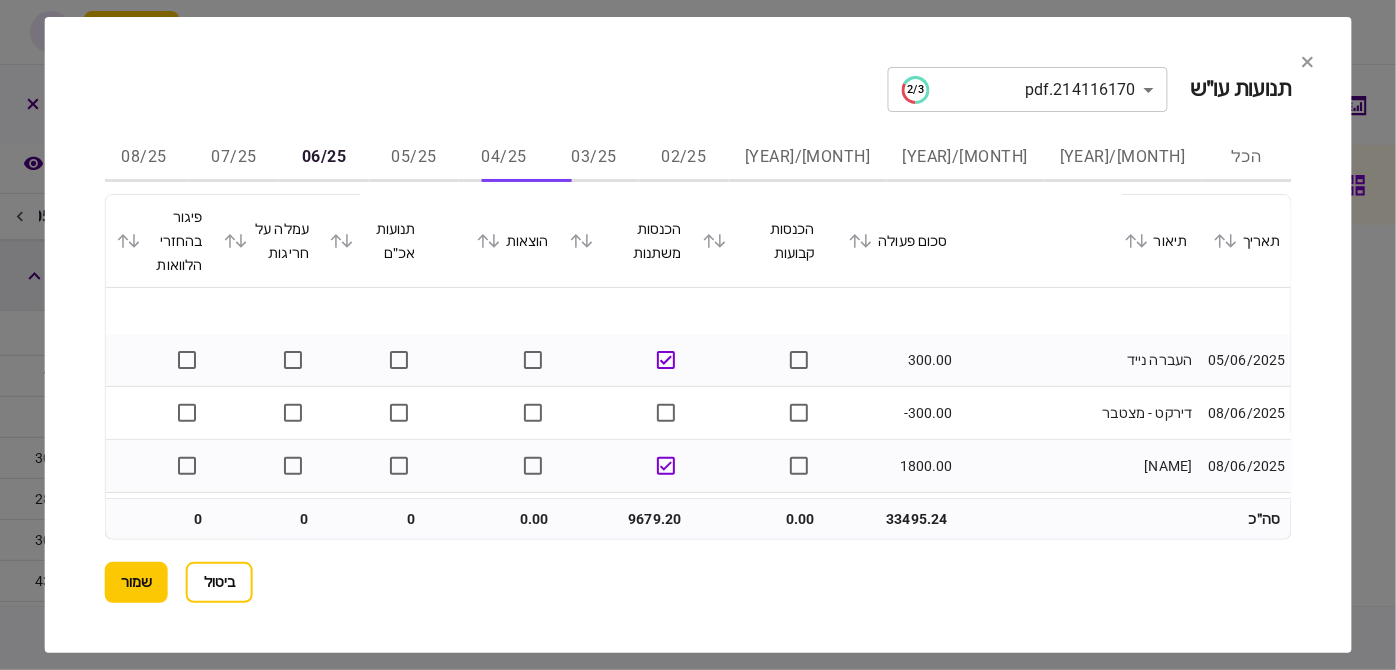 scroll, scrollTop: 363, scrollLeft: 0, axis: vertical 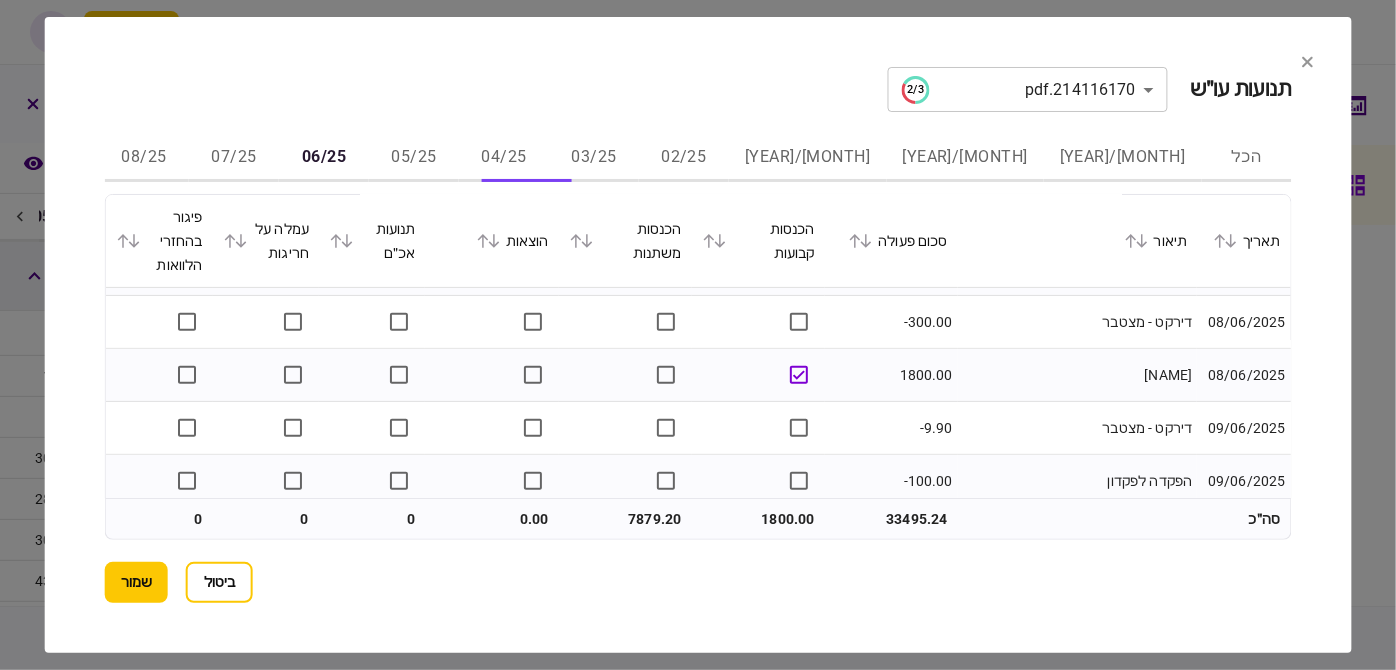 click on "07/25" at bounding box center (234, 158) 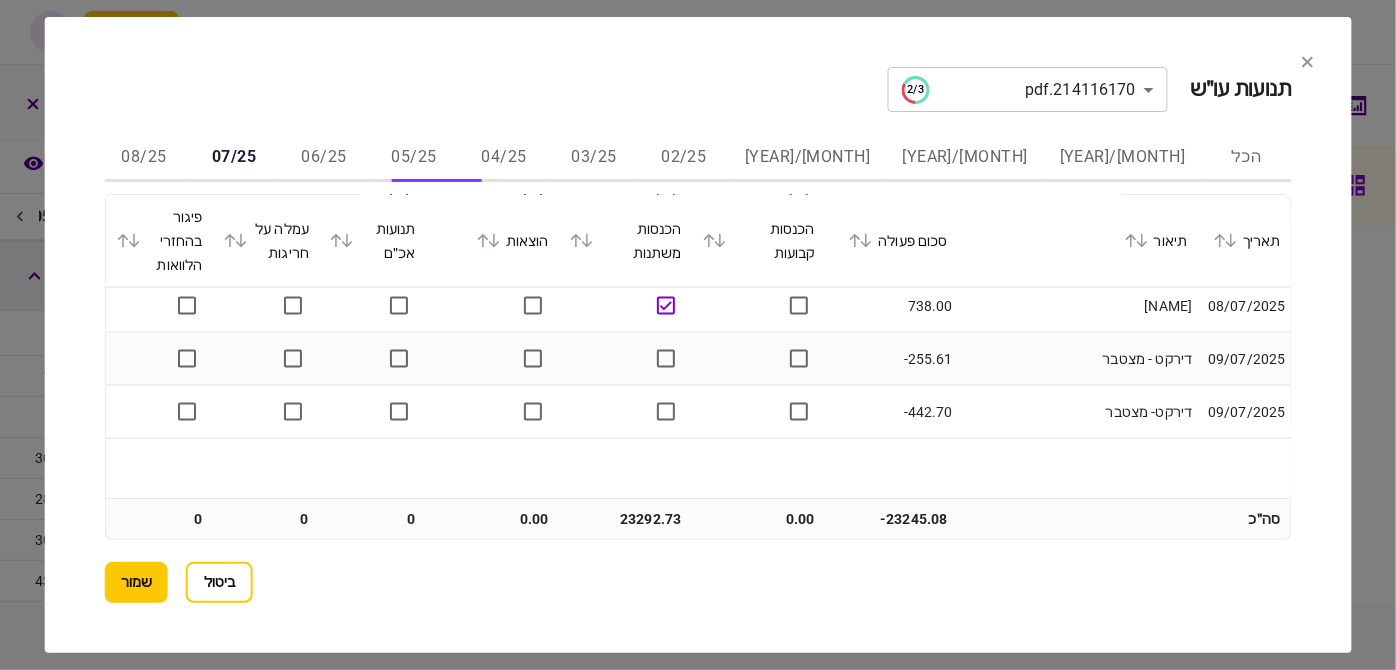 scroll, scrollTop: 1454, scrollLeft: 0, axis: vertical 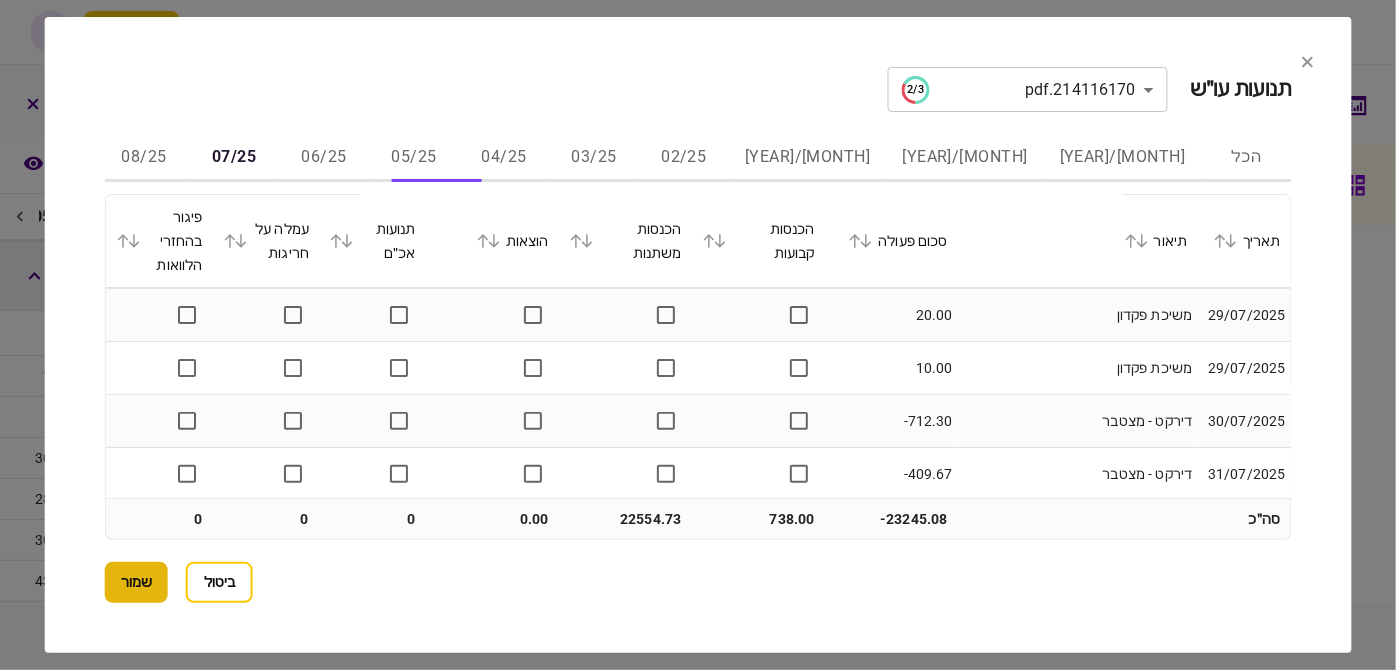 click on "שמור" at bounding box center [136, 582] 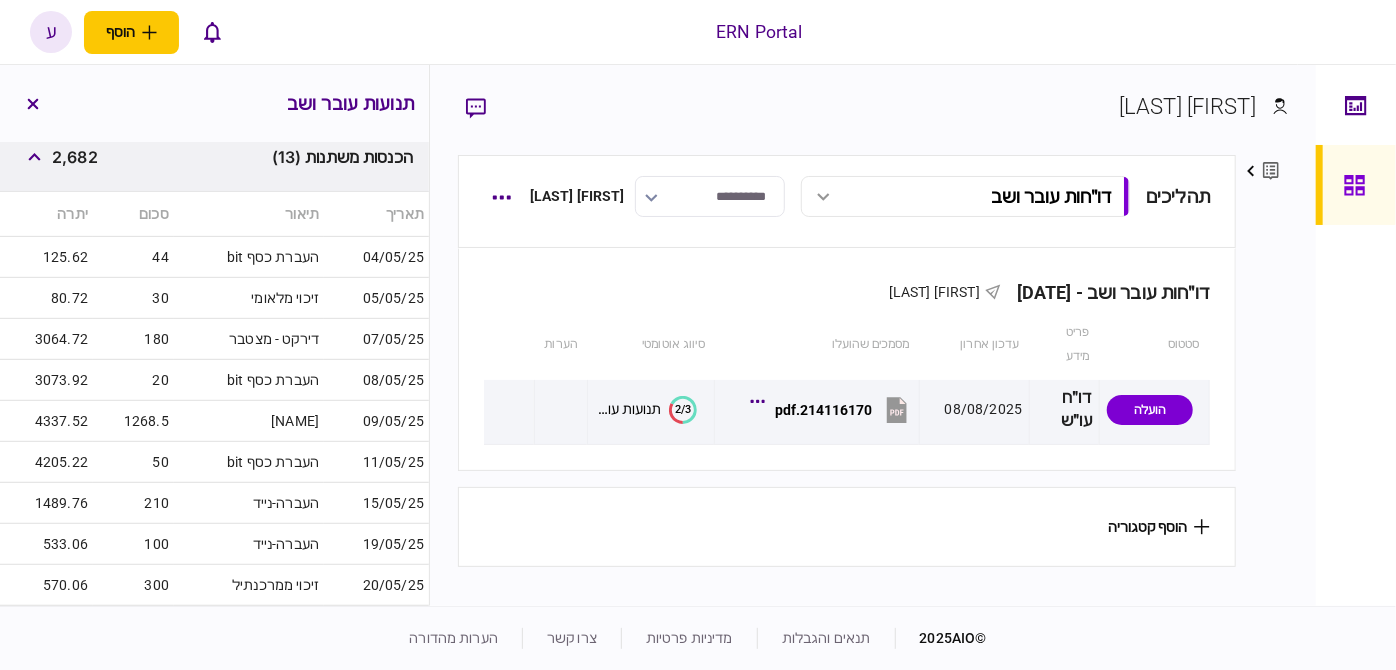 scroll, scrollTop: 861, scrollLeft: 0, axis: vertical 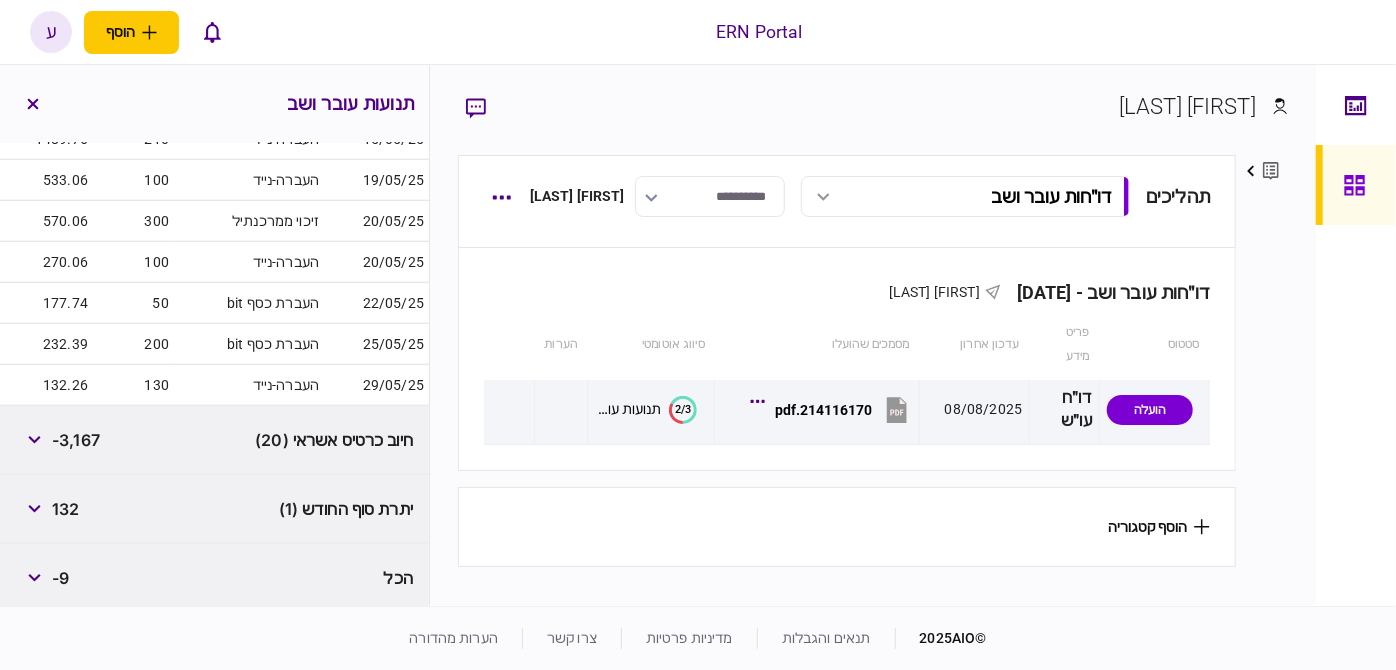click on "חיוב כרטיס אשראי (20) -3,167" at bounding box center (214, 440) 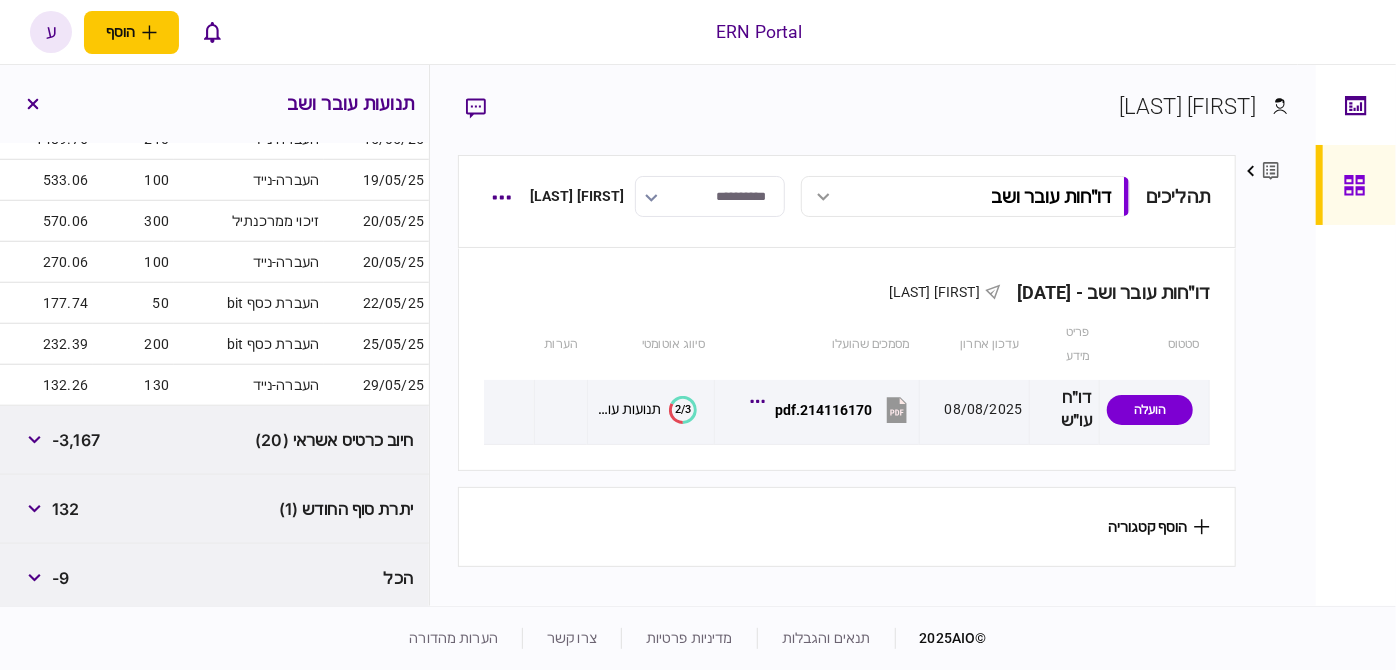 click on "232.39" at bounding box center [46, 344] 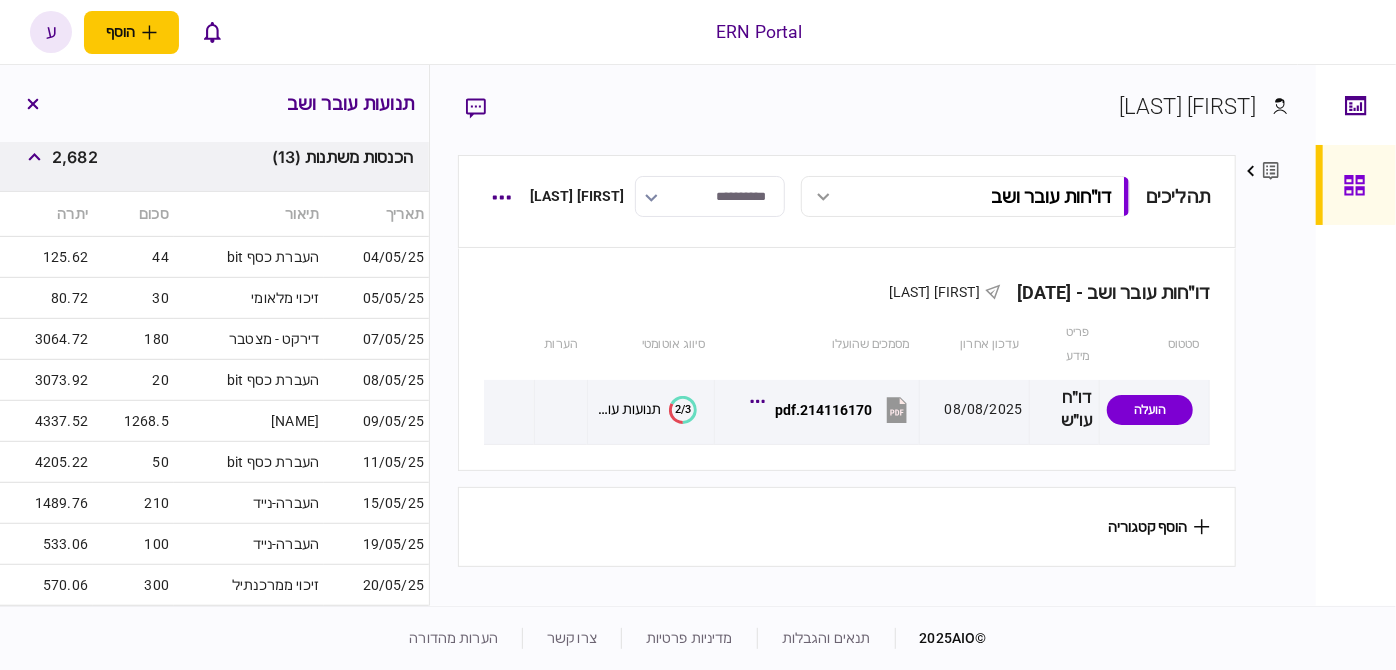 scroll, scrollTop: 42, scrollLeft: 0, axis: vertical 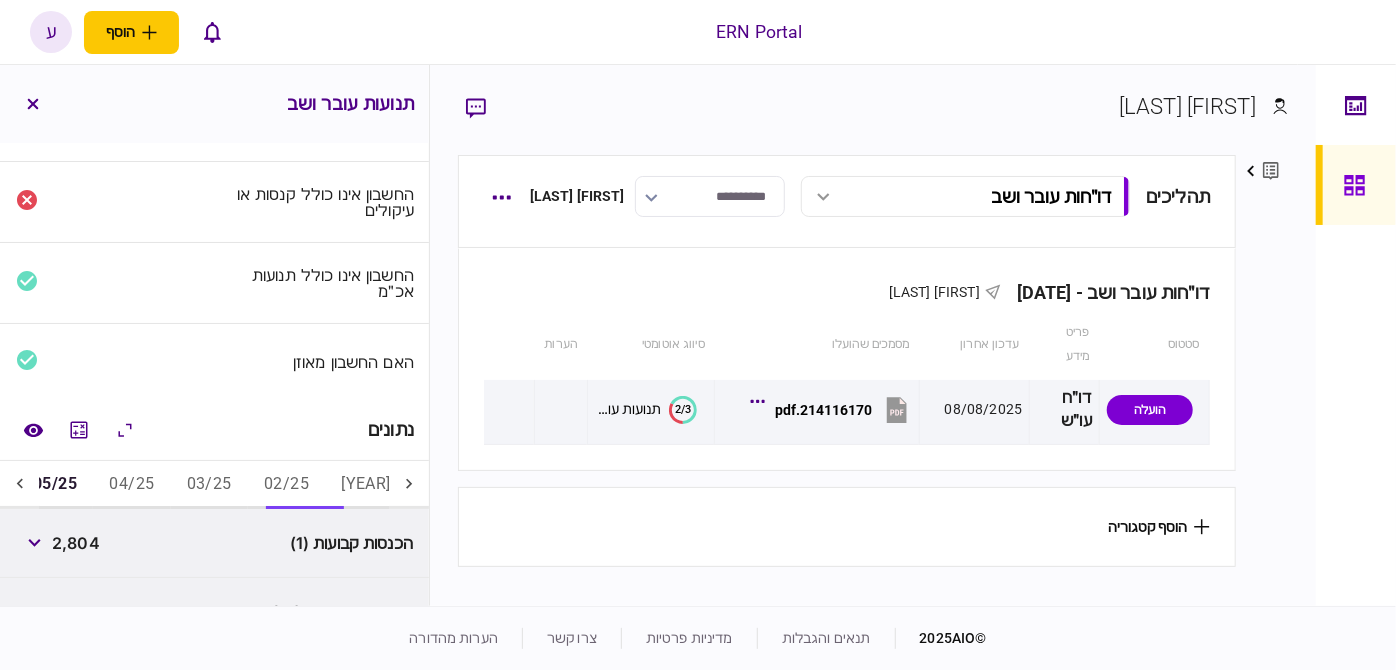click on "06/25" at bounding box center (-22, 485) 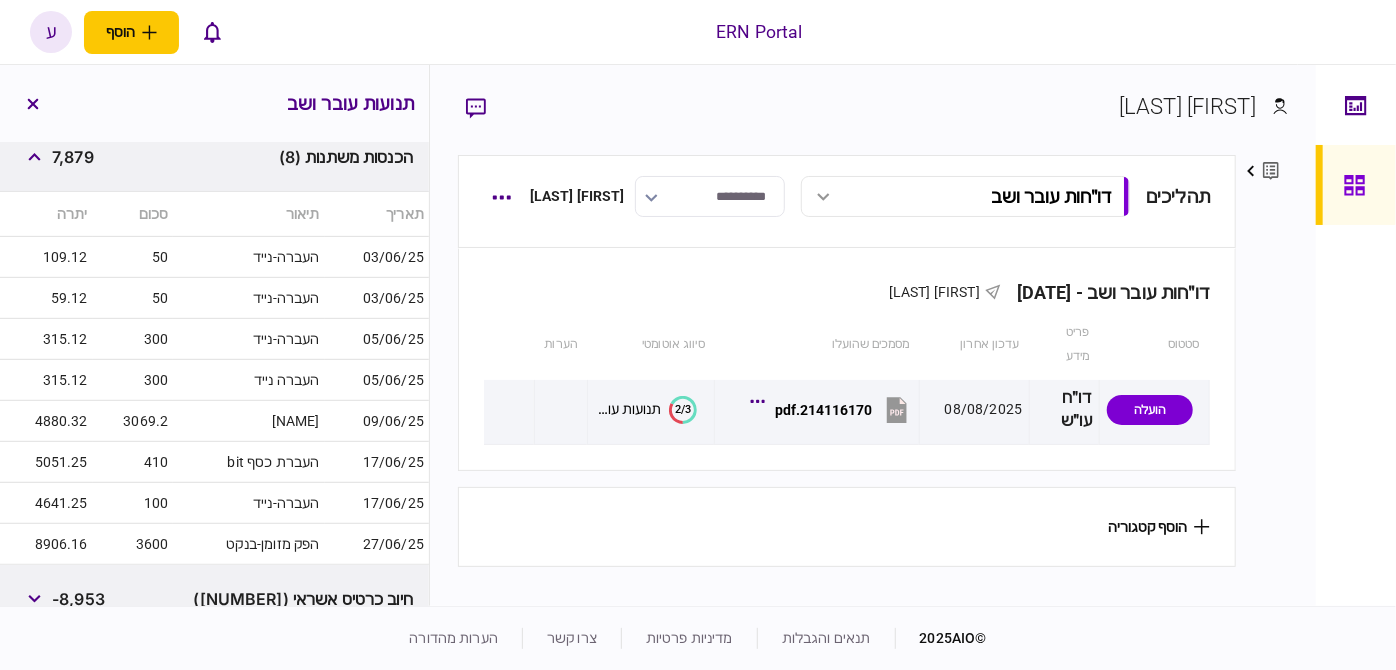 scroll, scrollTop: 315, scrollLeft: 0, axis: vertical 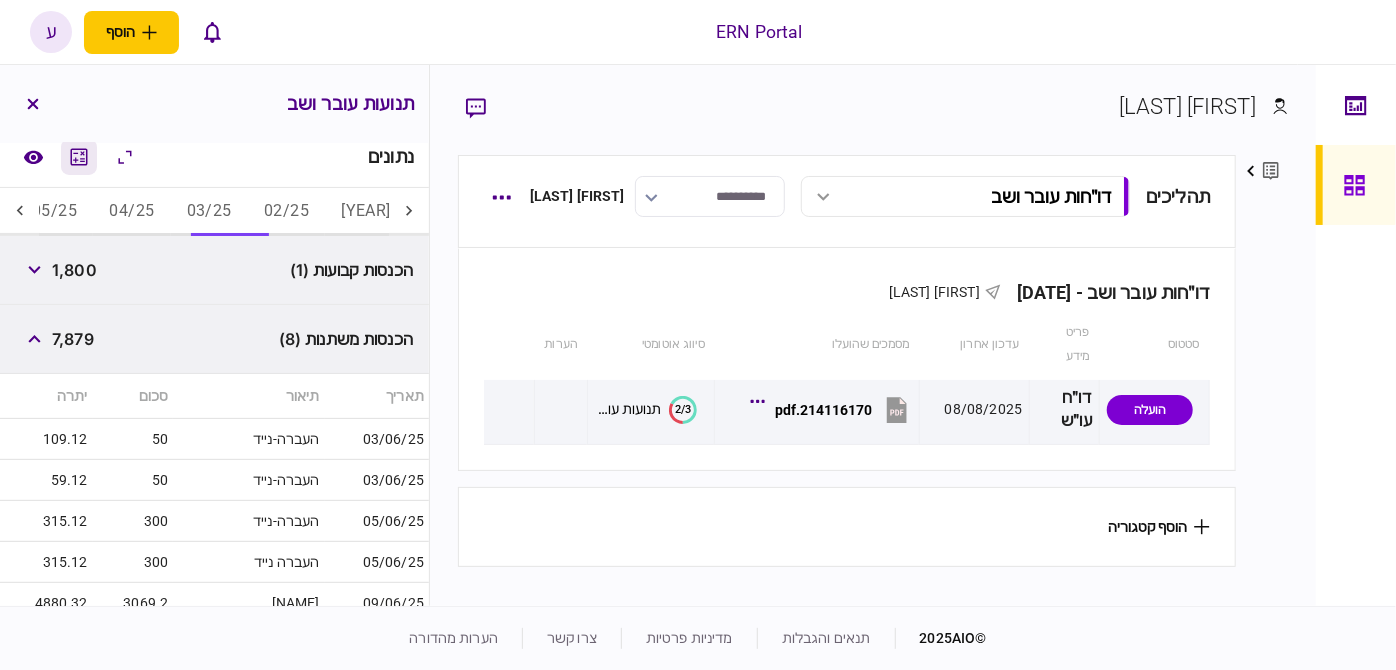 click 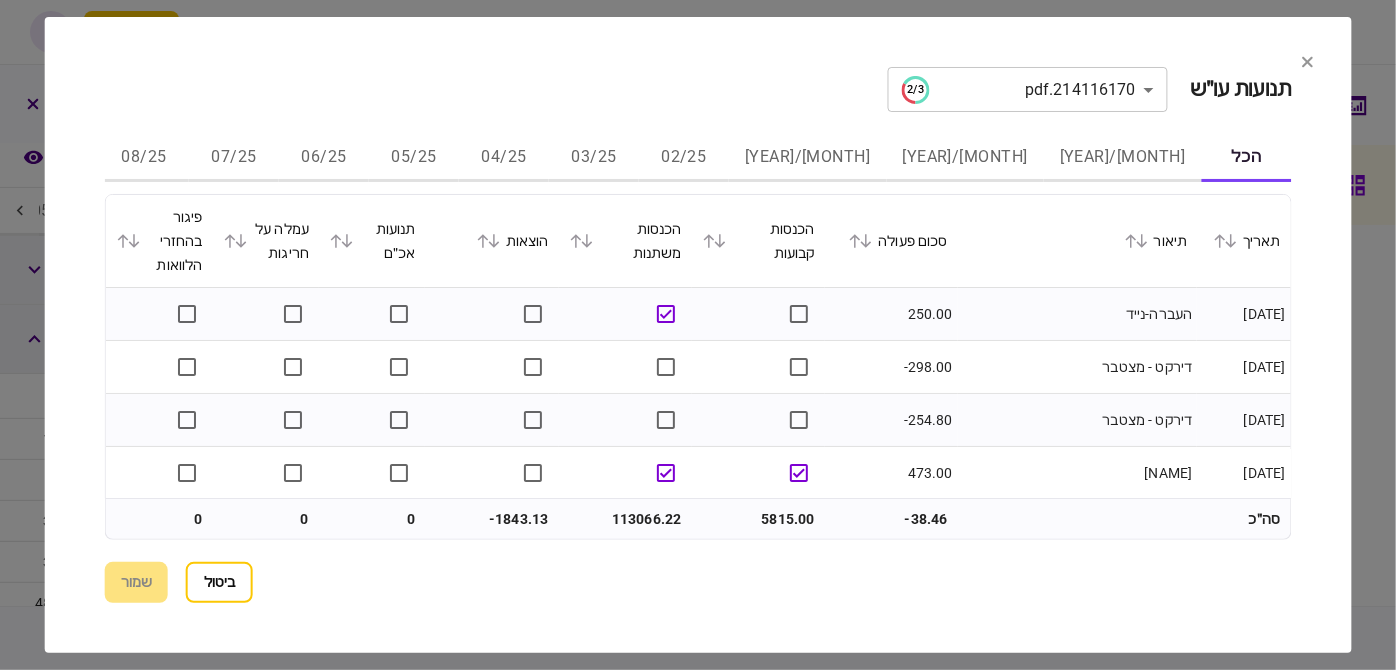 click on "06/25" at bounding box center (324, 158) 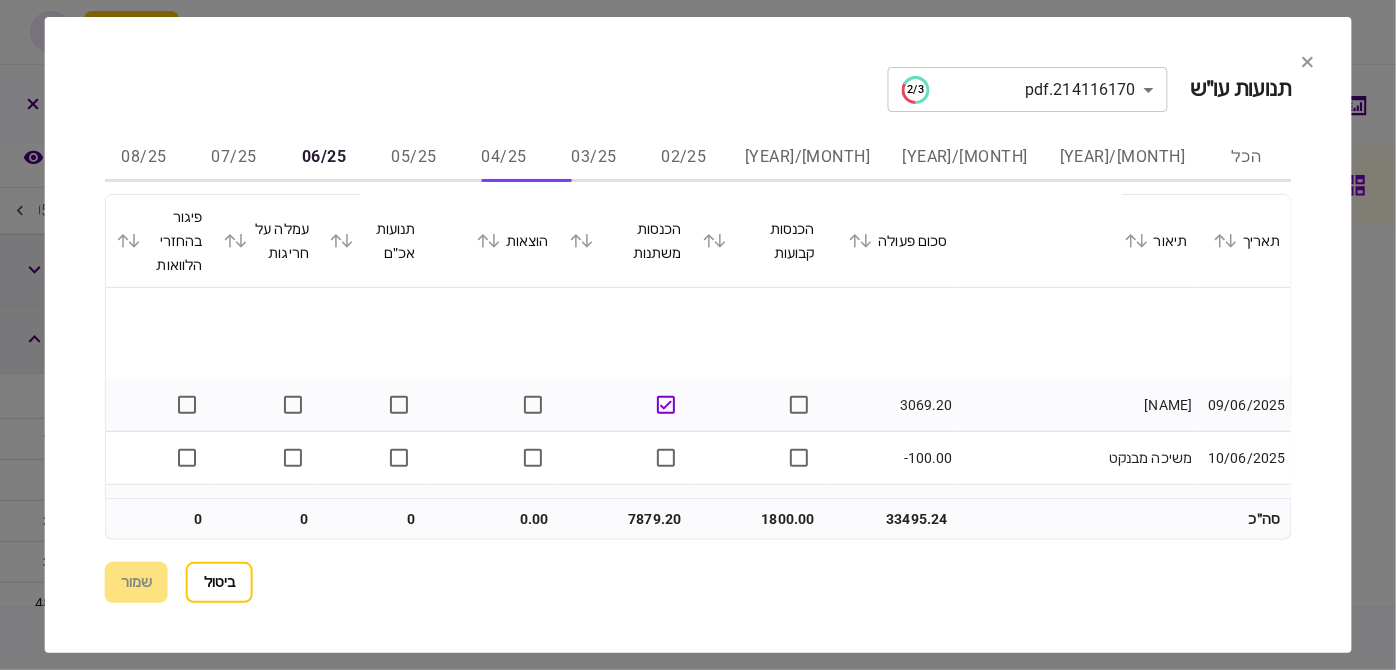 scroll, scrollTop: 636, scrollLeft: 0, axis: vertical 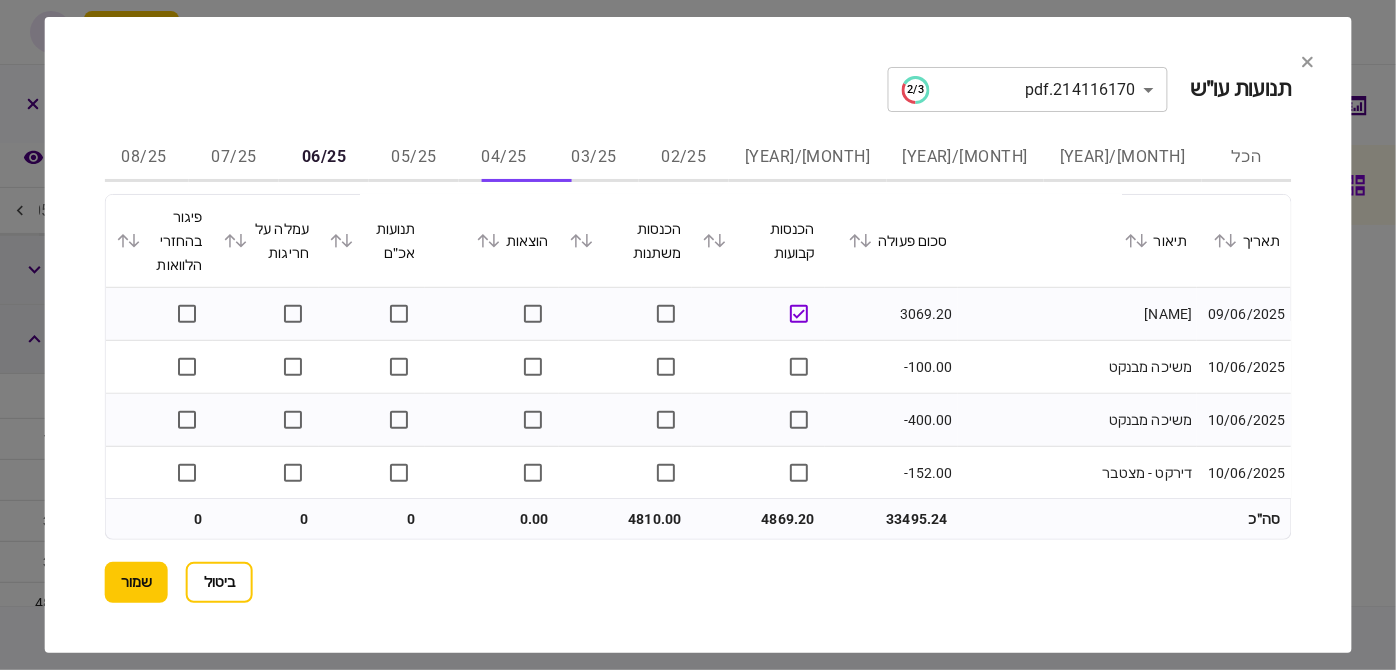 click on "שמור" at bounding box center [136, 582] 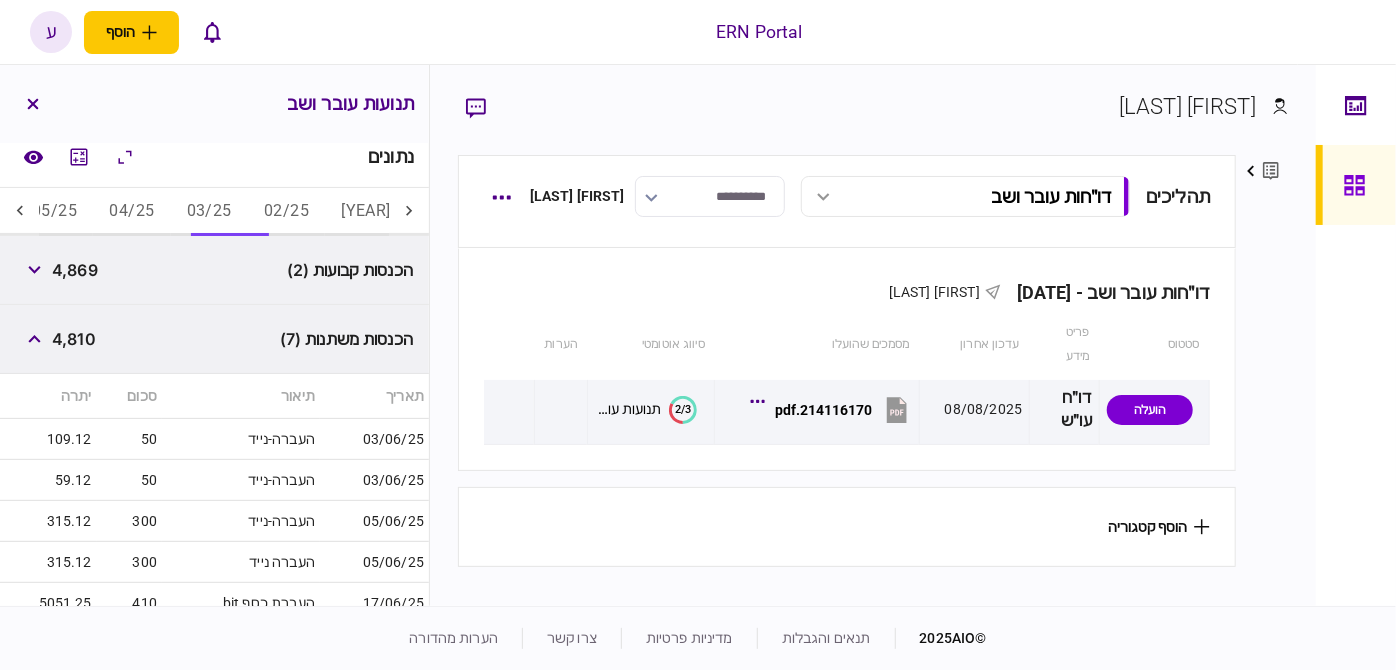 scroll, scrollTop: 309, scrollLeft: 0, axis: vertical 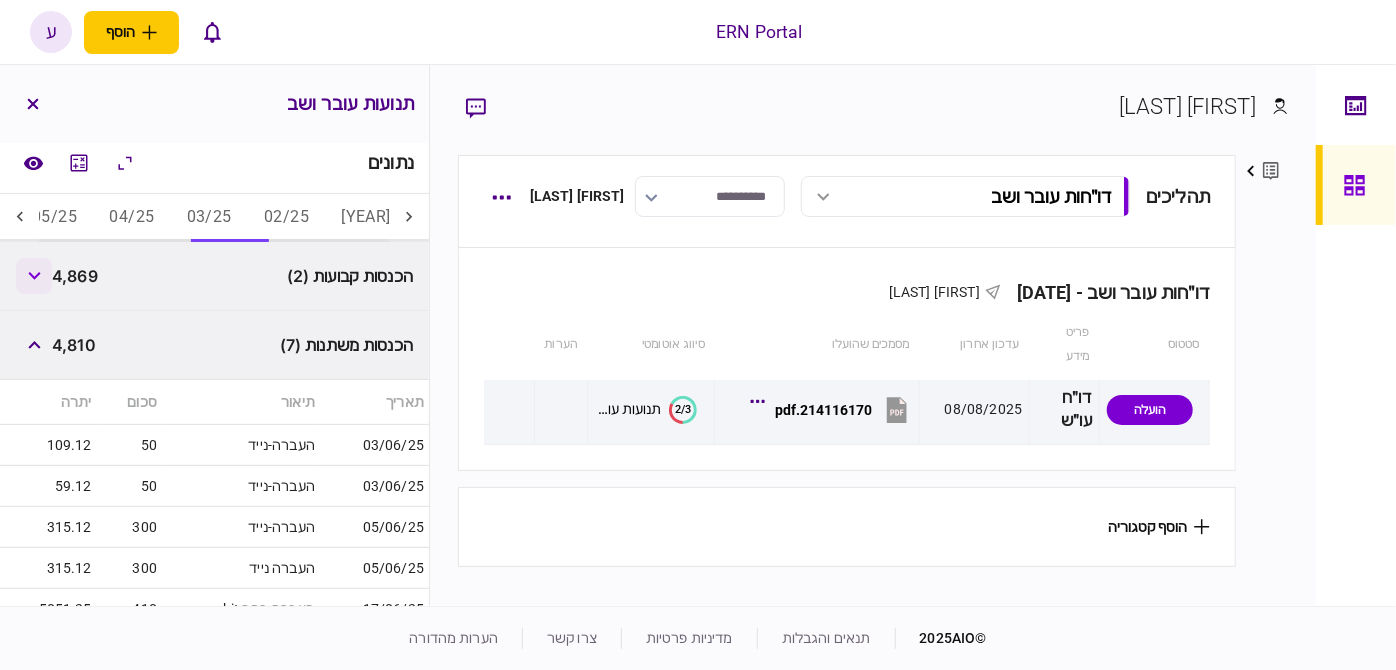 click 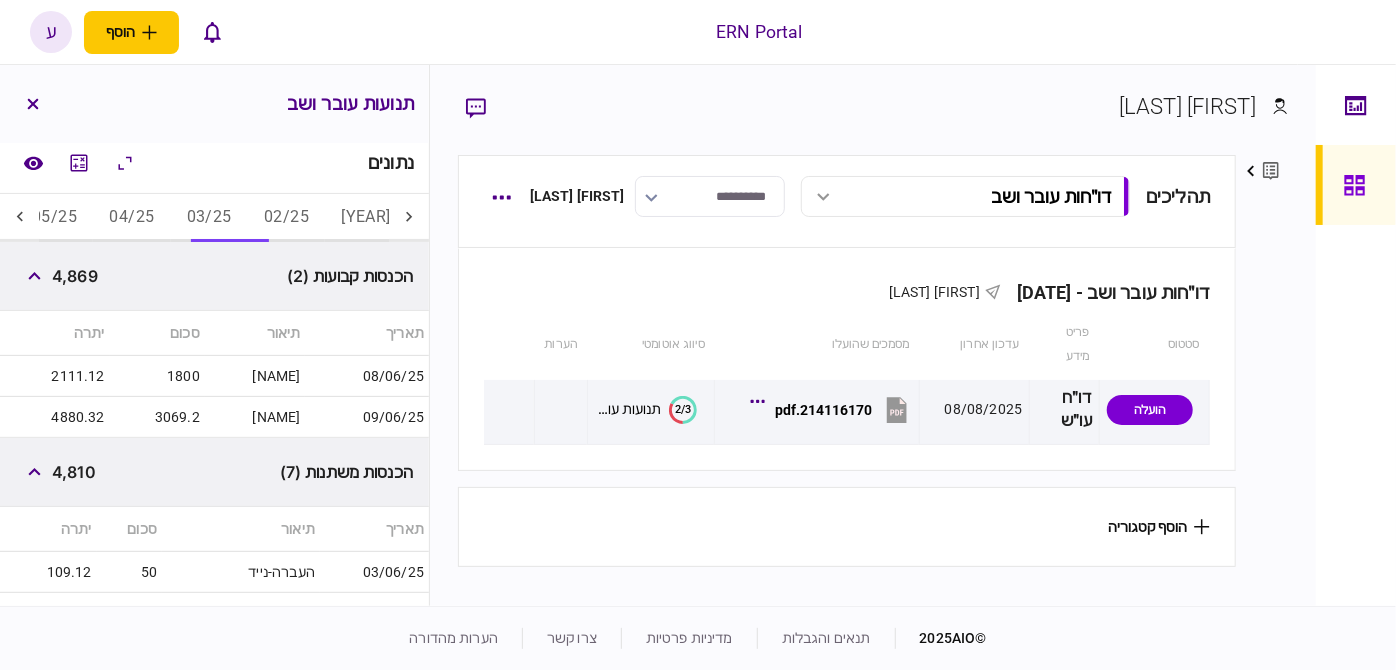 click on "05/25" at bounding box center [54, 218] 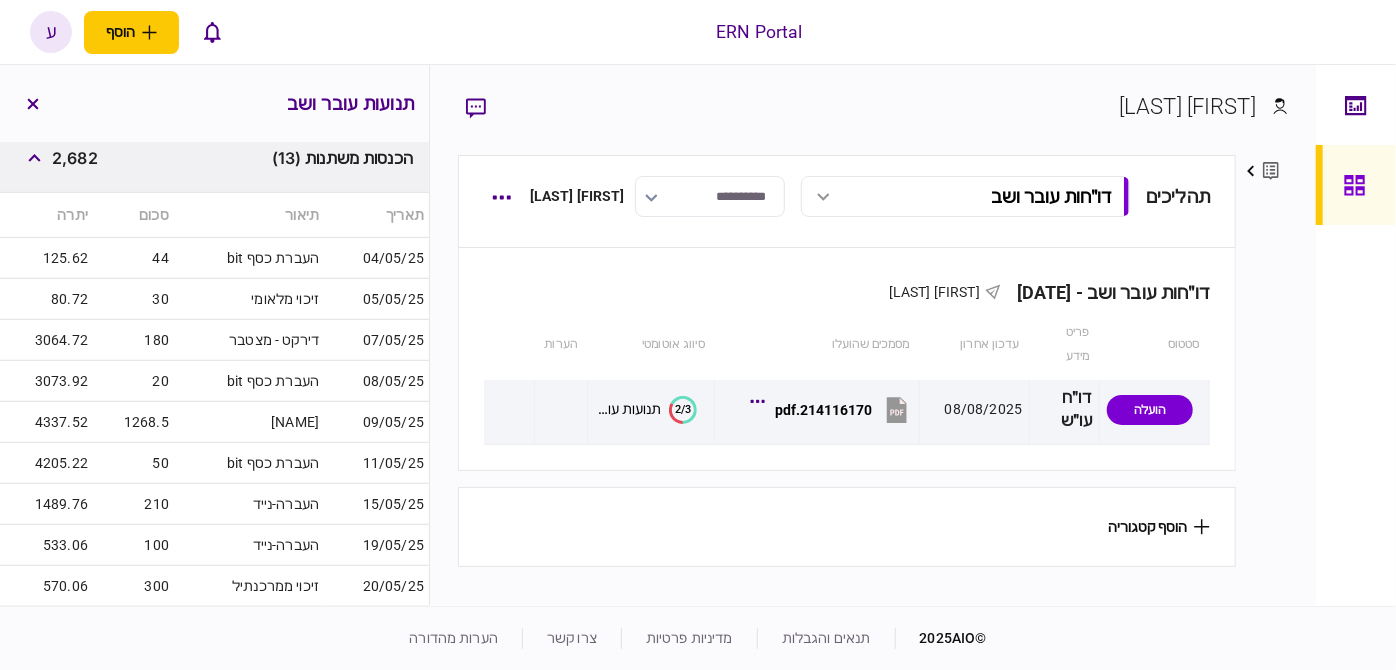 scroll, scrollTop: 309, scrollLeft: 0, axis: vertical 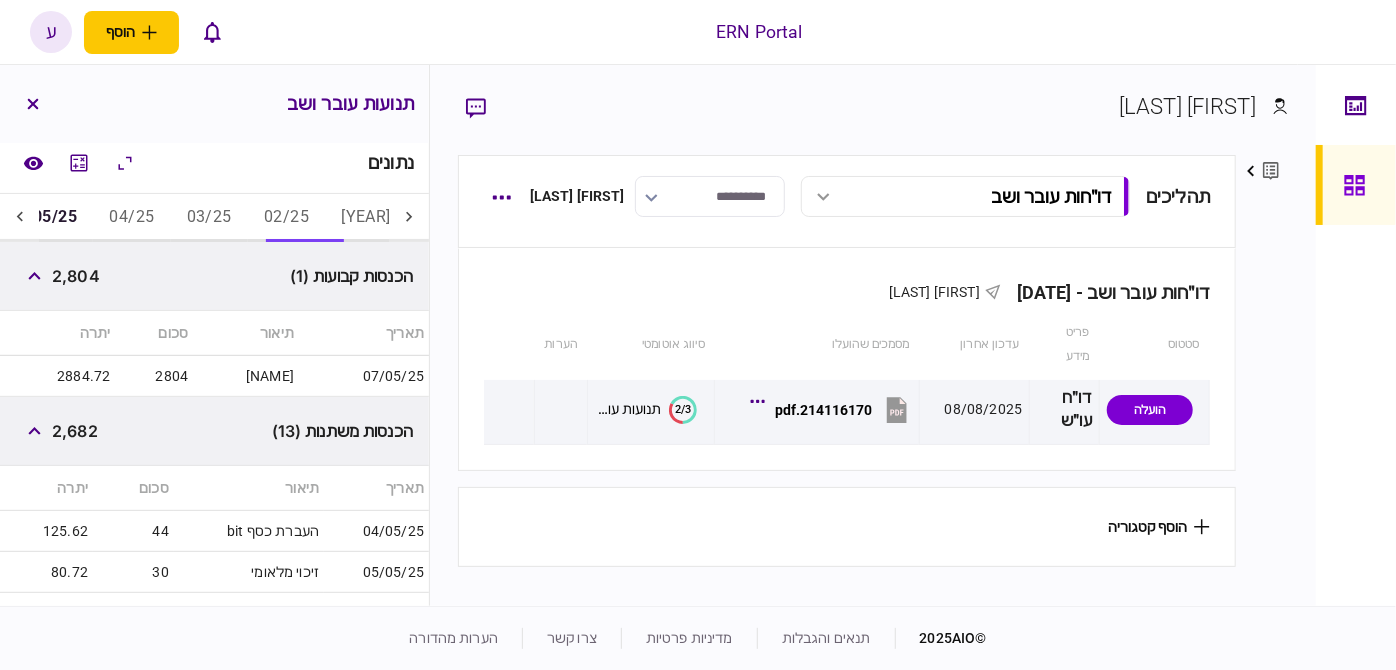 click on "07/25" at bounding box center (-100, 218) 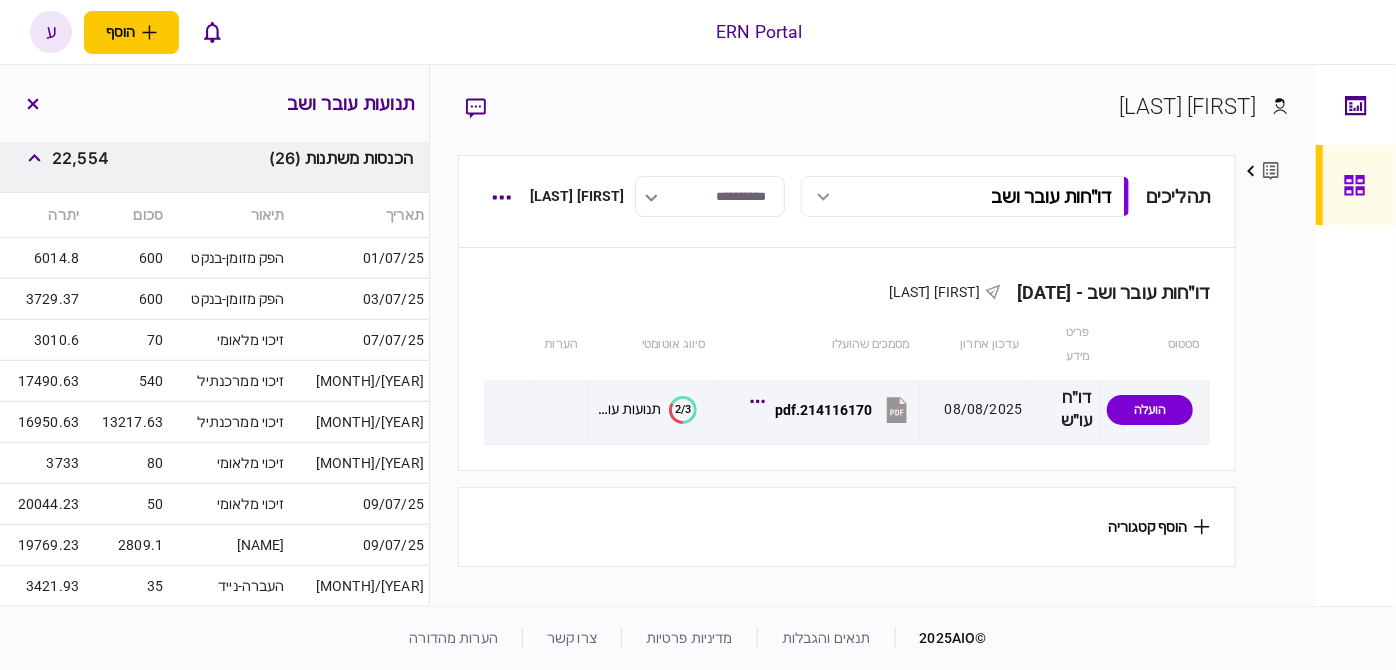 scroll, scrollTop: 309, scrollLeft: 0, axis: vertical 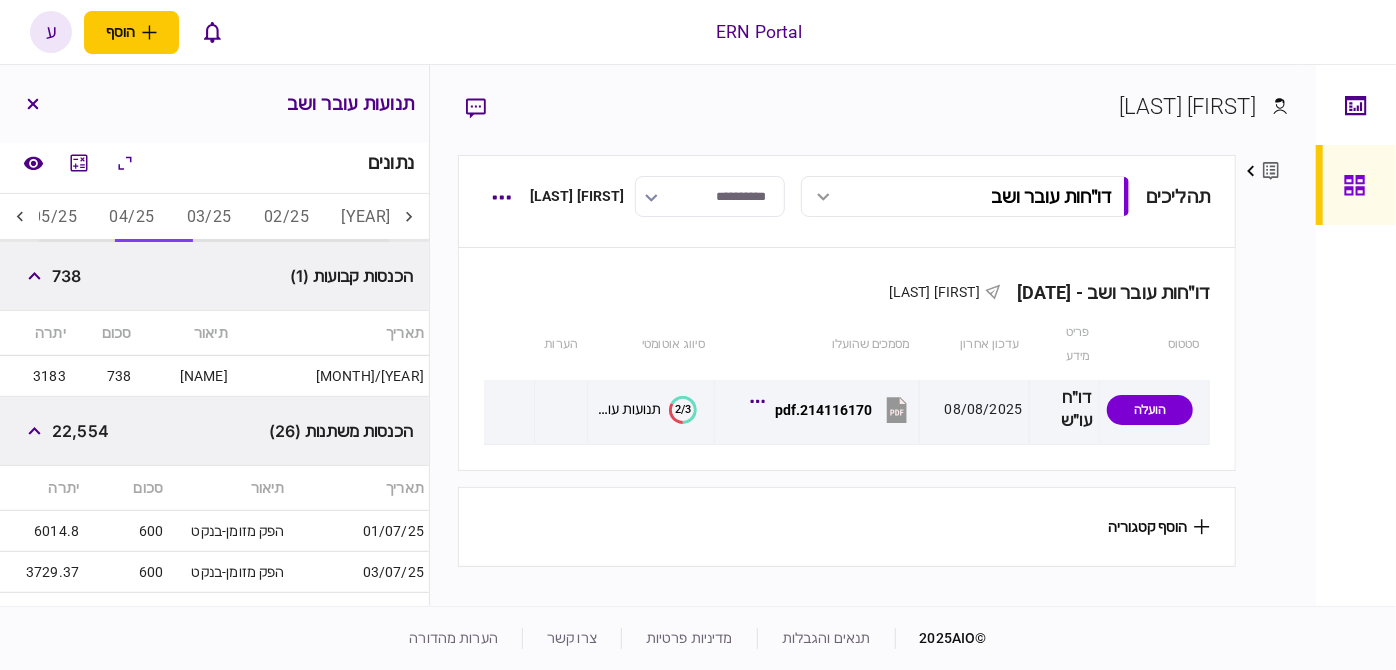 click on "06/25" at bounding box center (-23, 218) 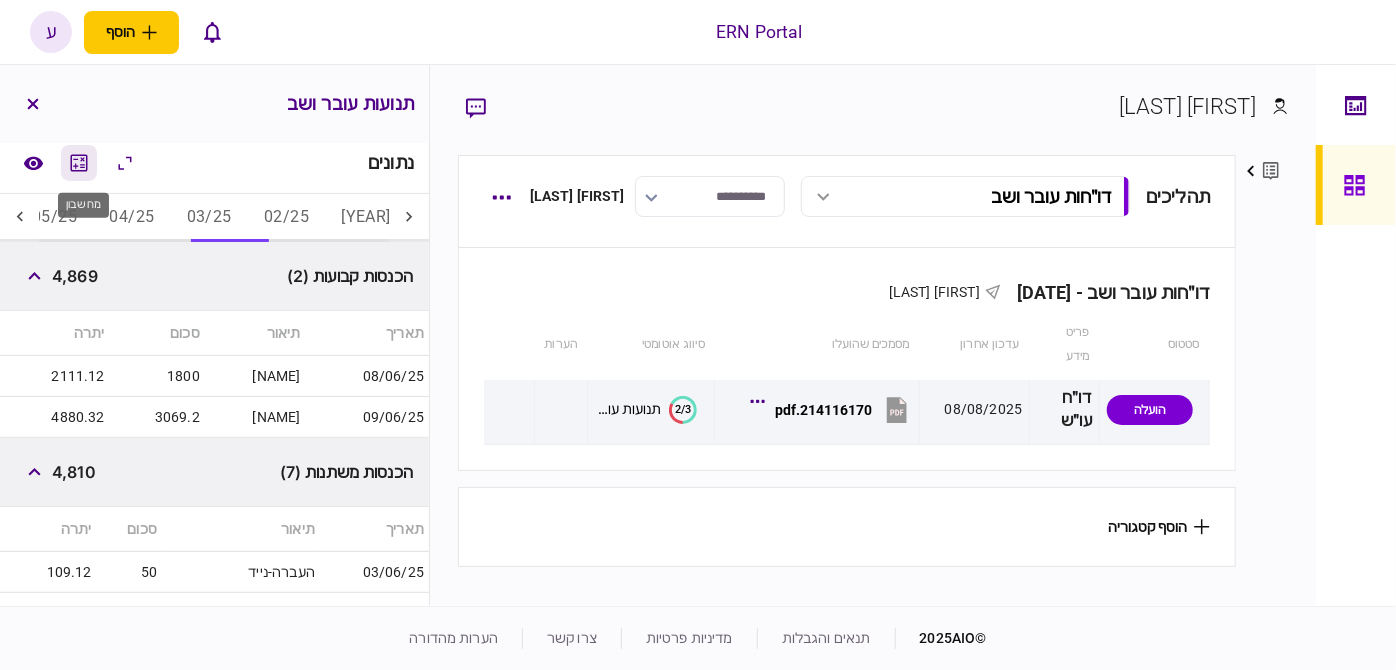 click 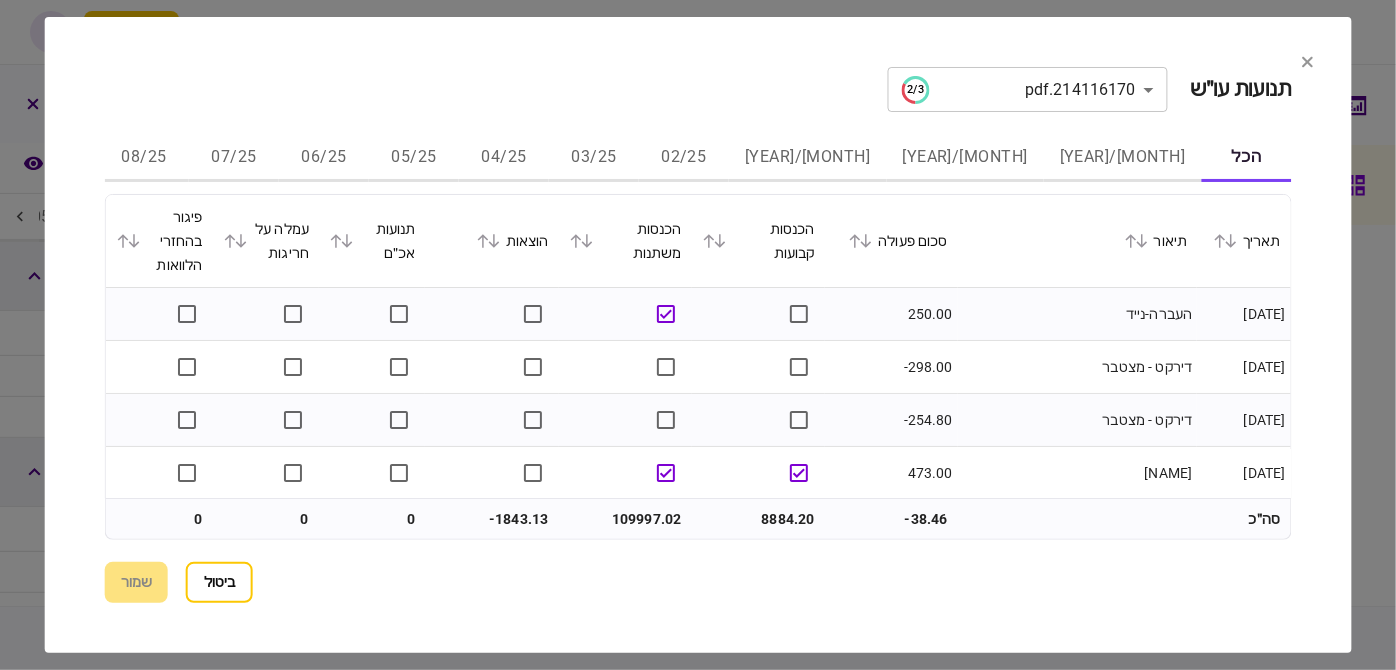 click on "06/25" at bounding box center [324, 158] 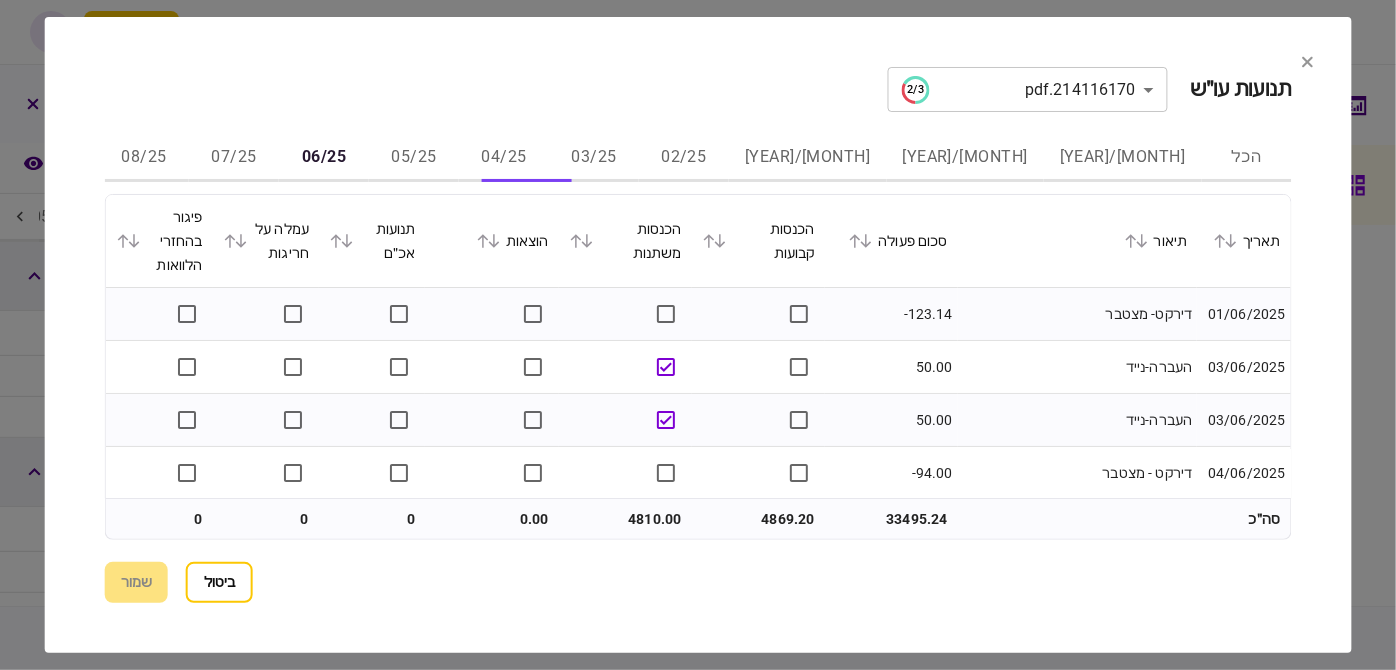 click on "הכנסות קבועות" at bounding box center (757, 241) 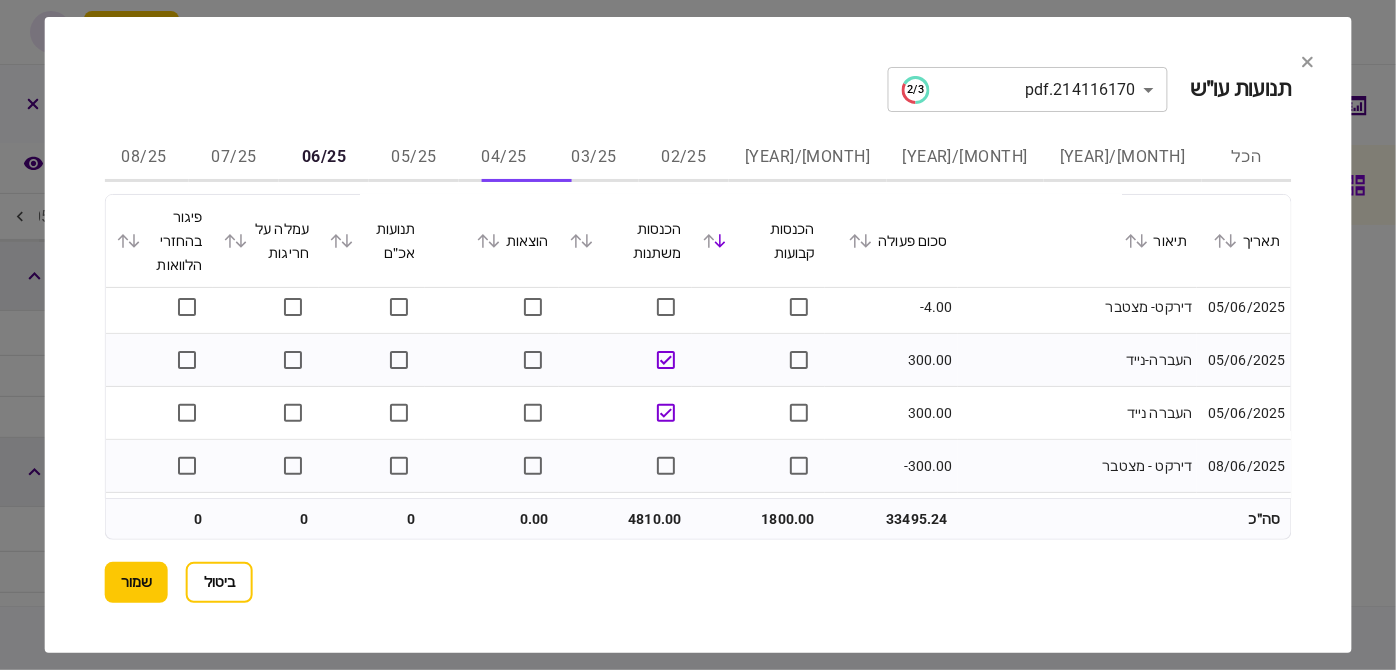 scroll, scrollTop: 90, scrollLeft: 0, axis: vertical 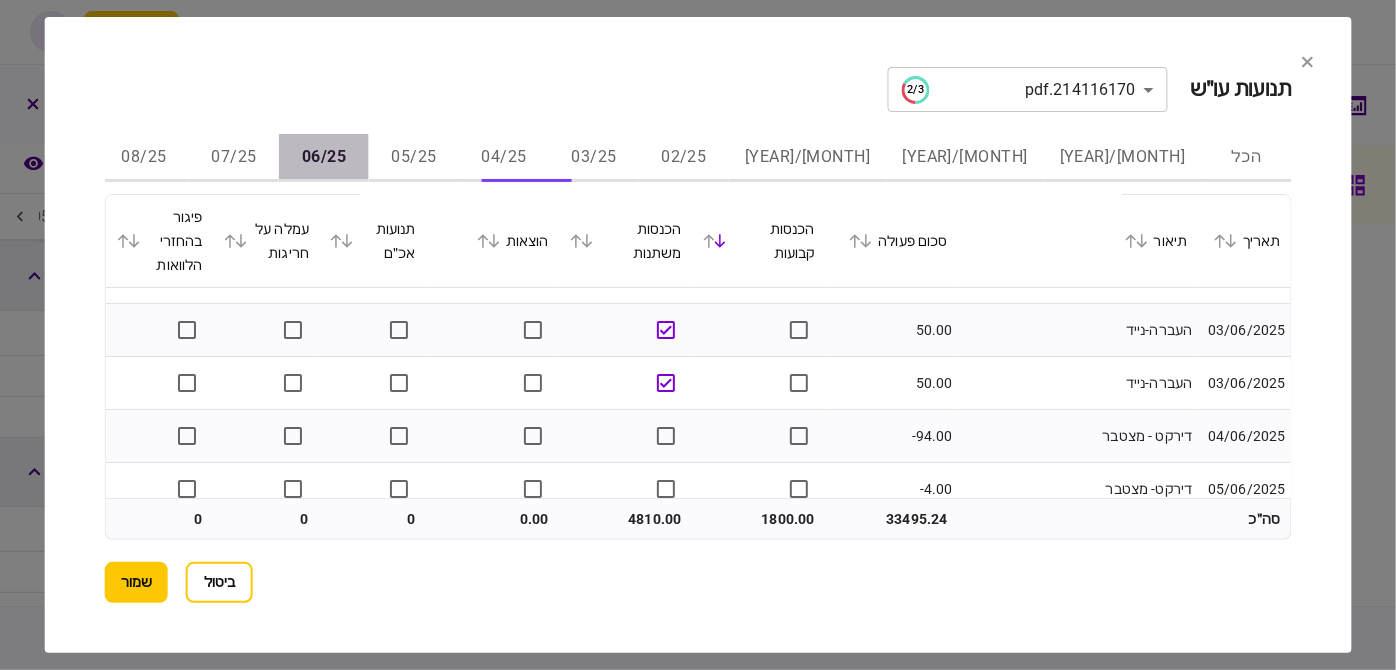 click on "06/25" at bounding box center [324, 158] 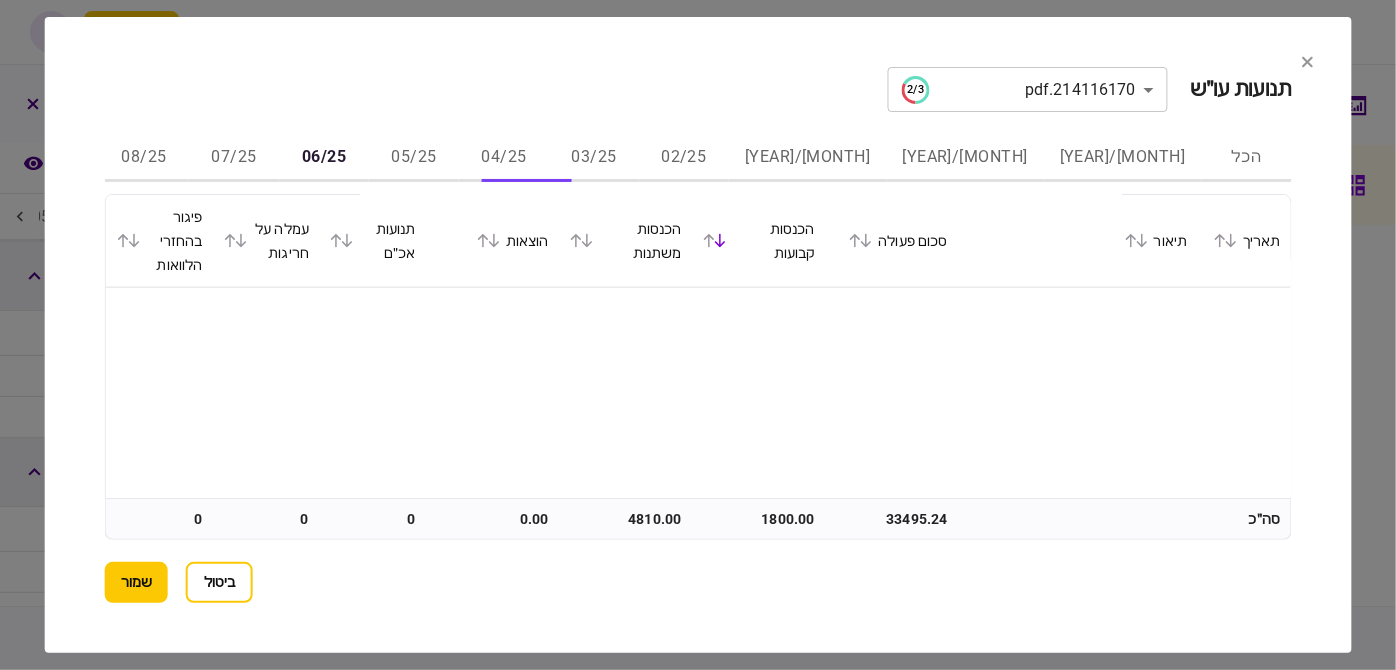 scroll, scrollTop: 1100, scrollLeft: 0, axis: vertical 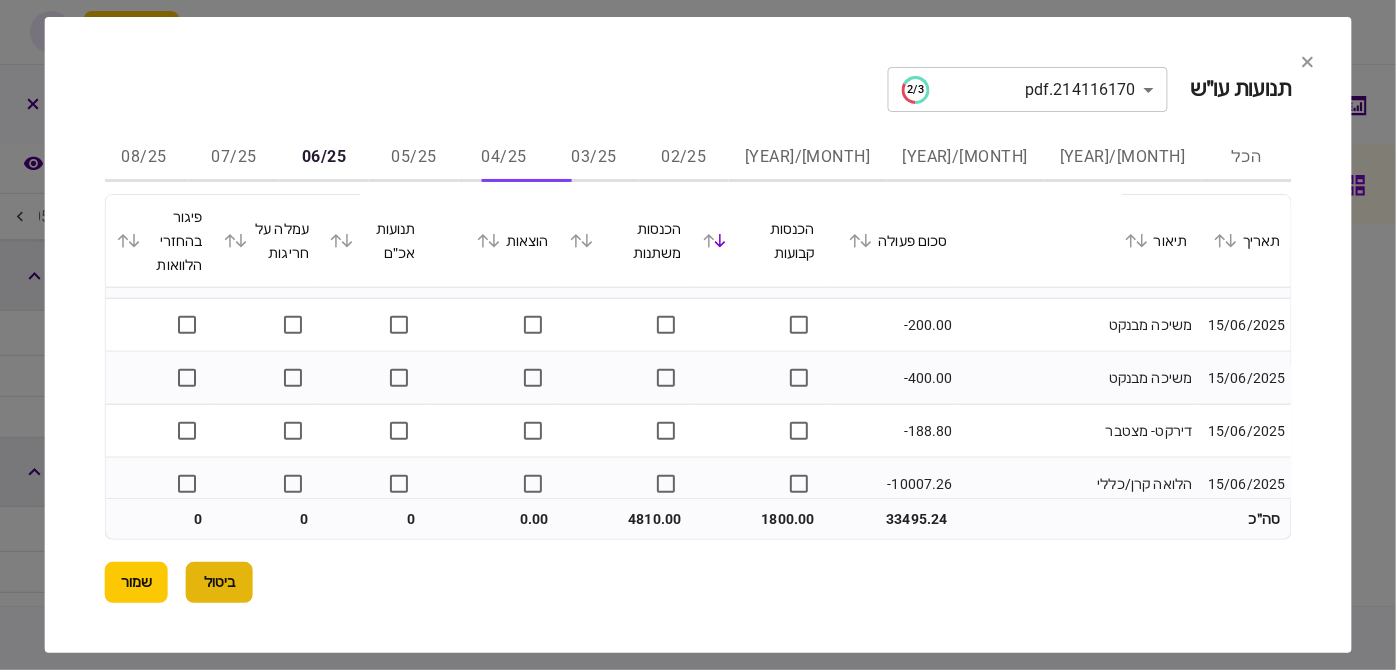 click on "ביטול" at bounding box center (219, 582) 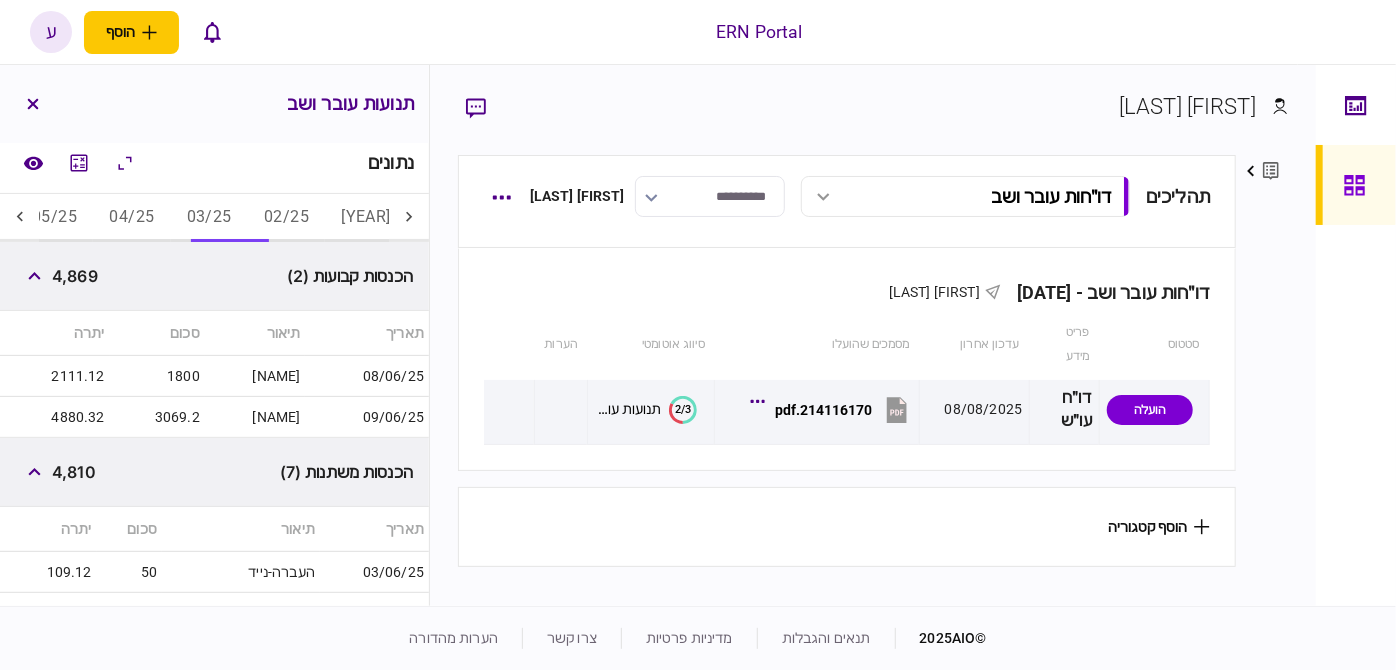 click on "4,869" at bounding box center [57, 276] 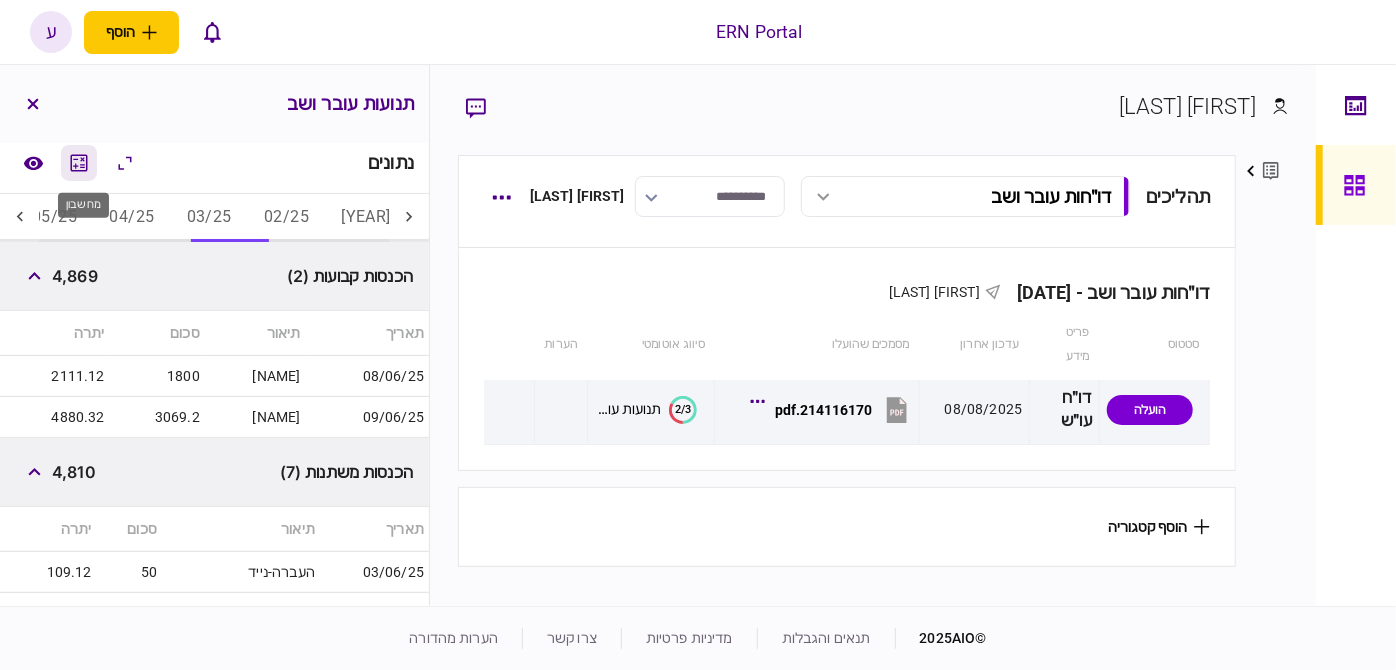 click at bounding box center (79, 163) 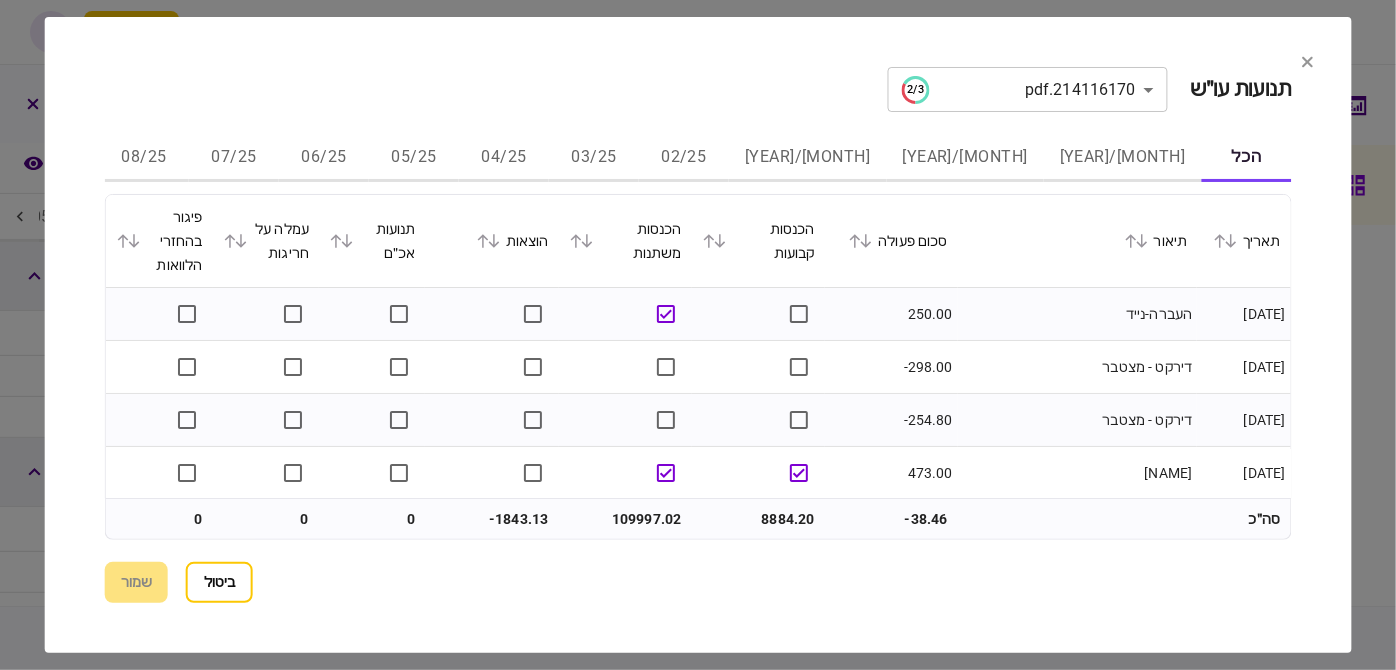 click on "06/25" at bounding box center (324, 158) 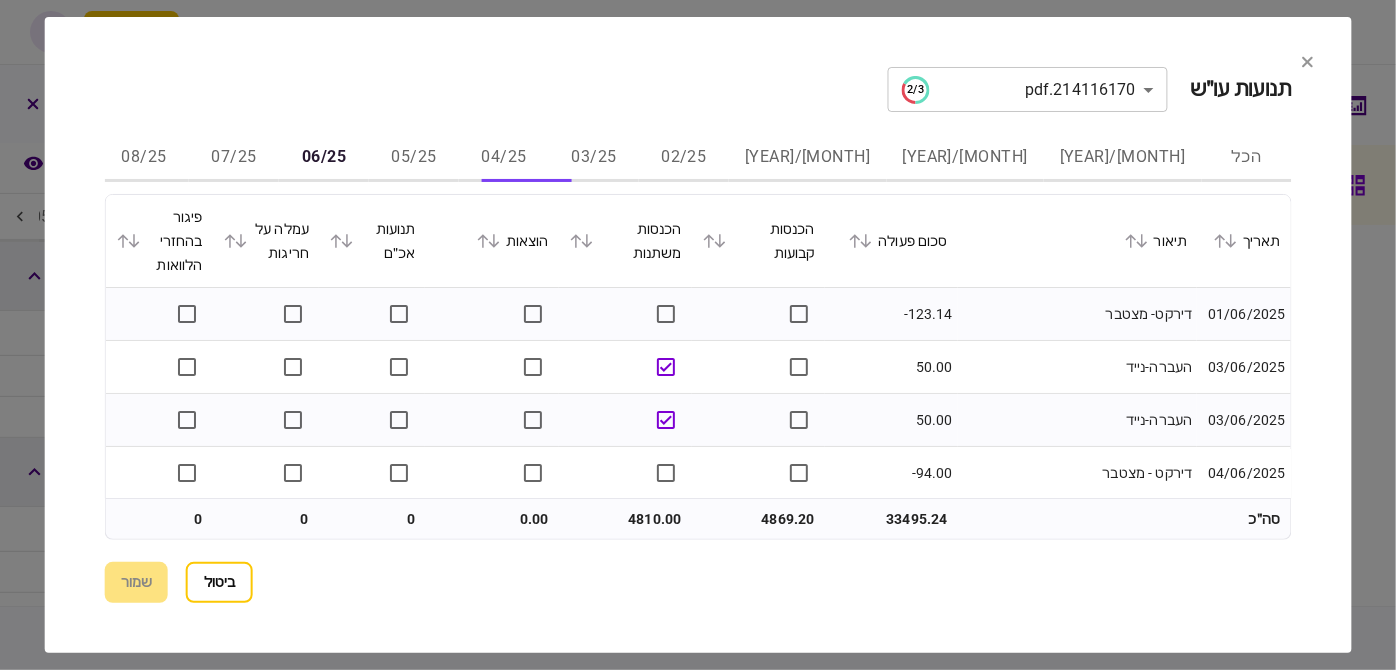 click 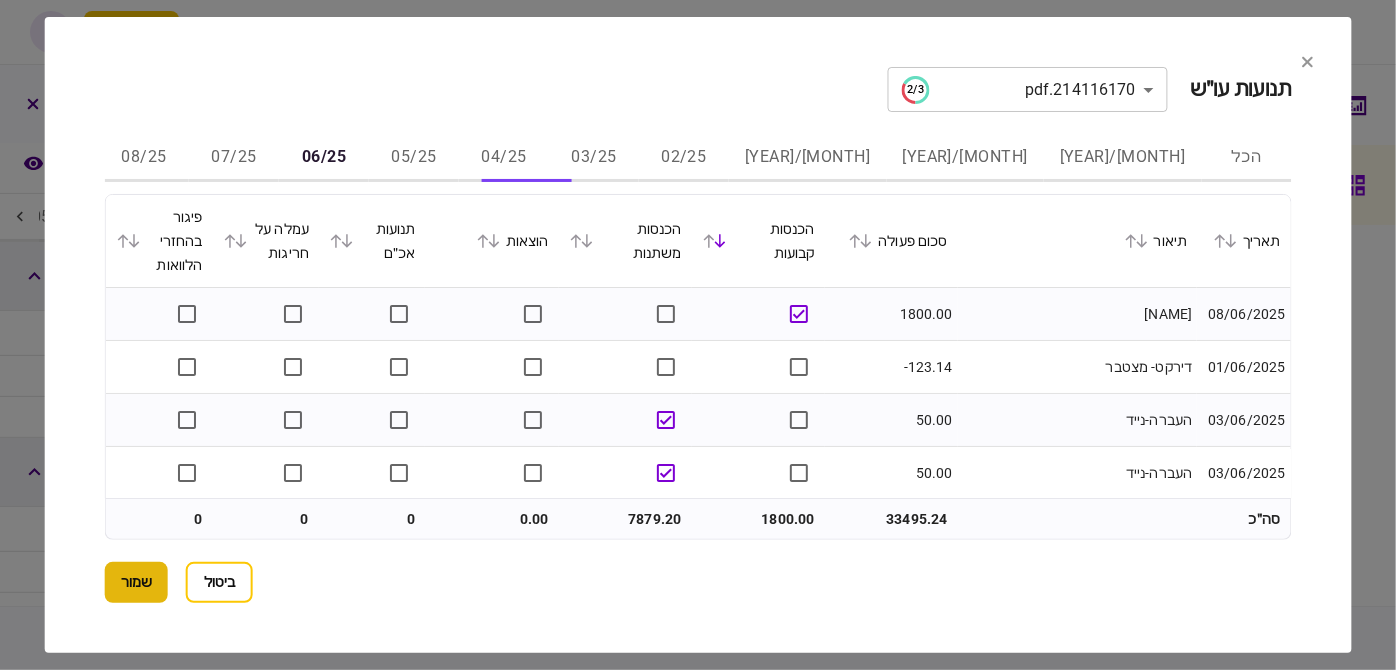 click on "שמור" at bounding box center (136, 582) 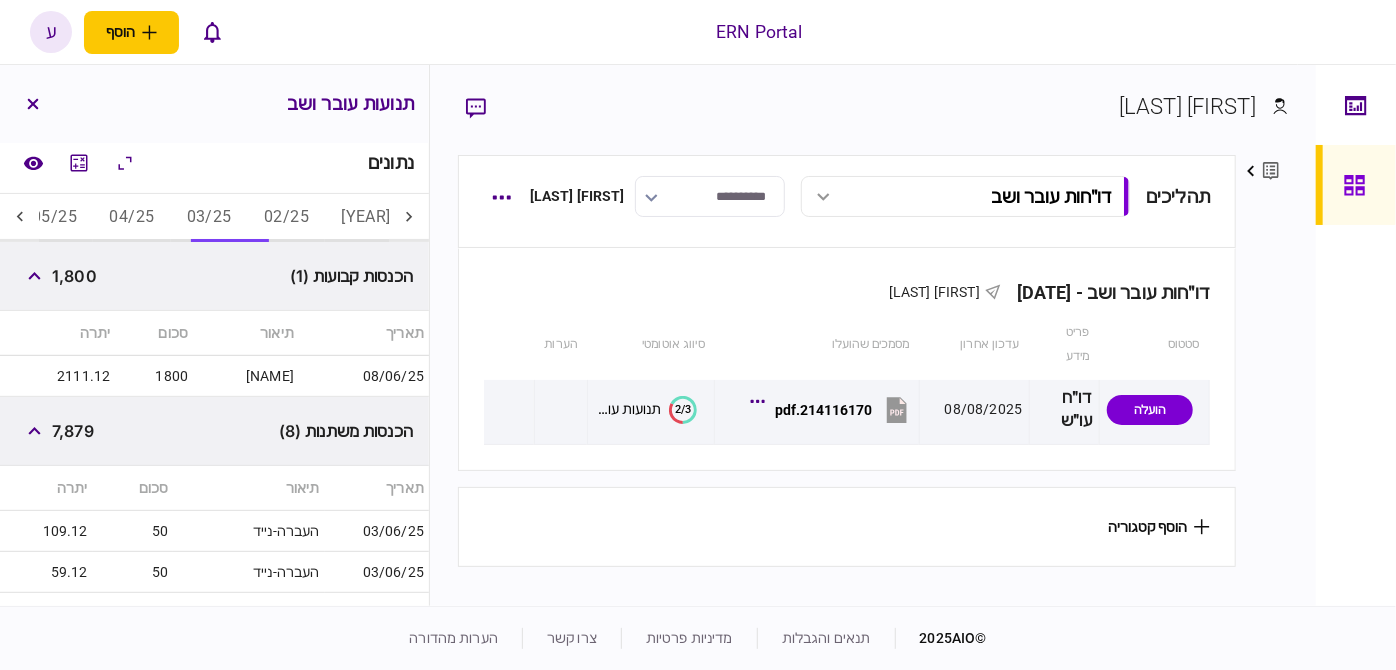 click on "7,879" at bounding box center (73, 431) 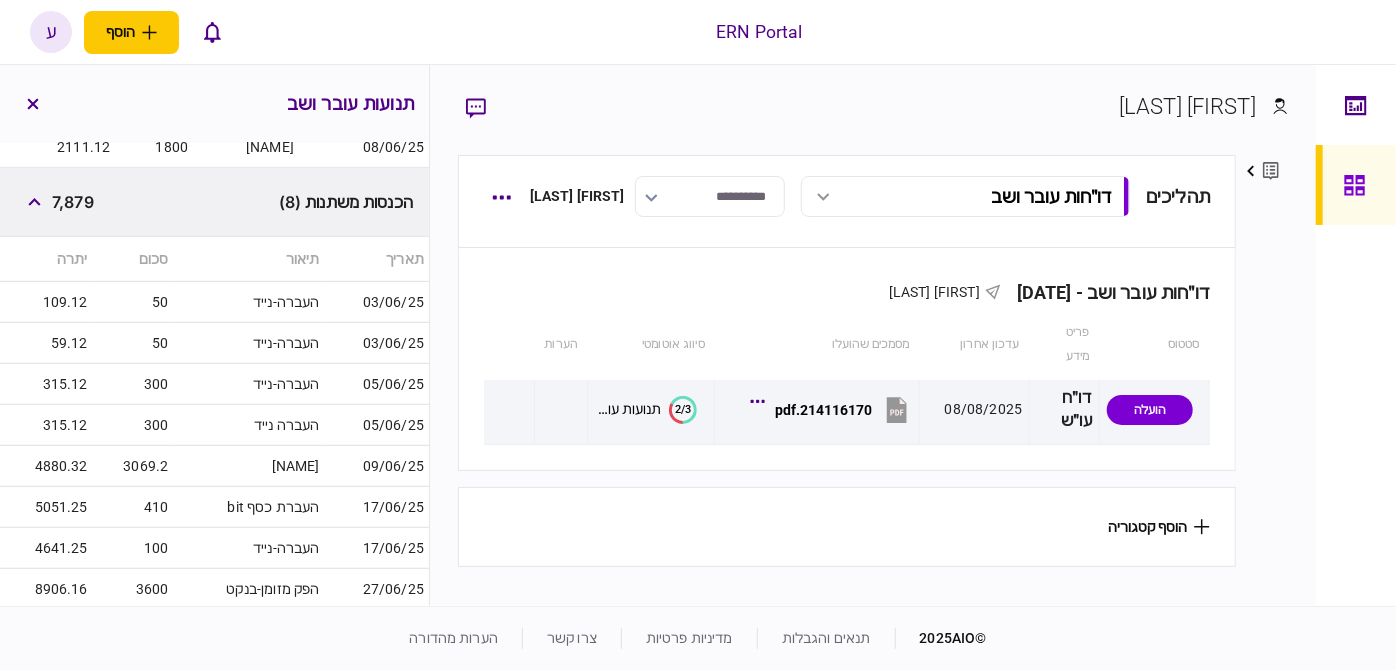 scroll, scrollTop: 811, scrollLeft: 0, axis: vertical 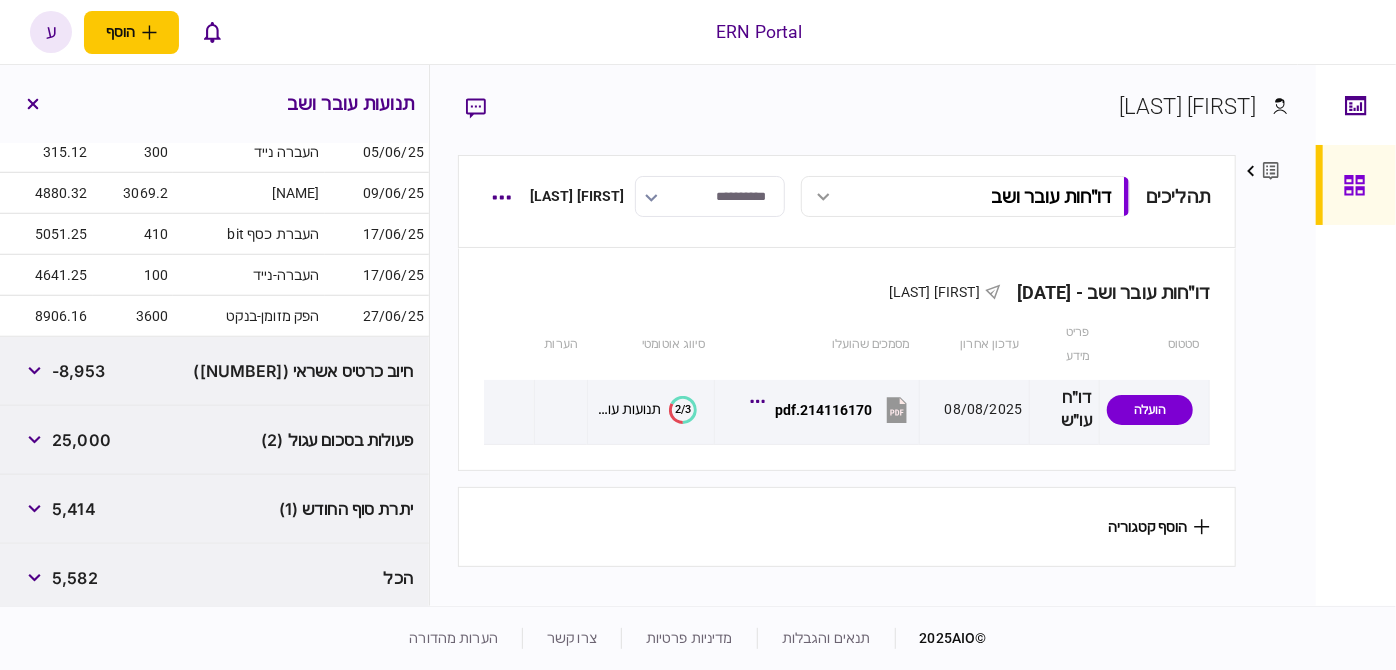 click on "חיוב כרטיס אשראי (23) -8,953" at bounding box center (214, 371) 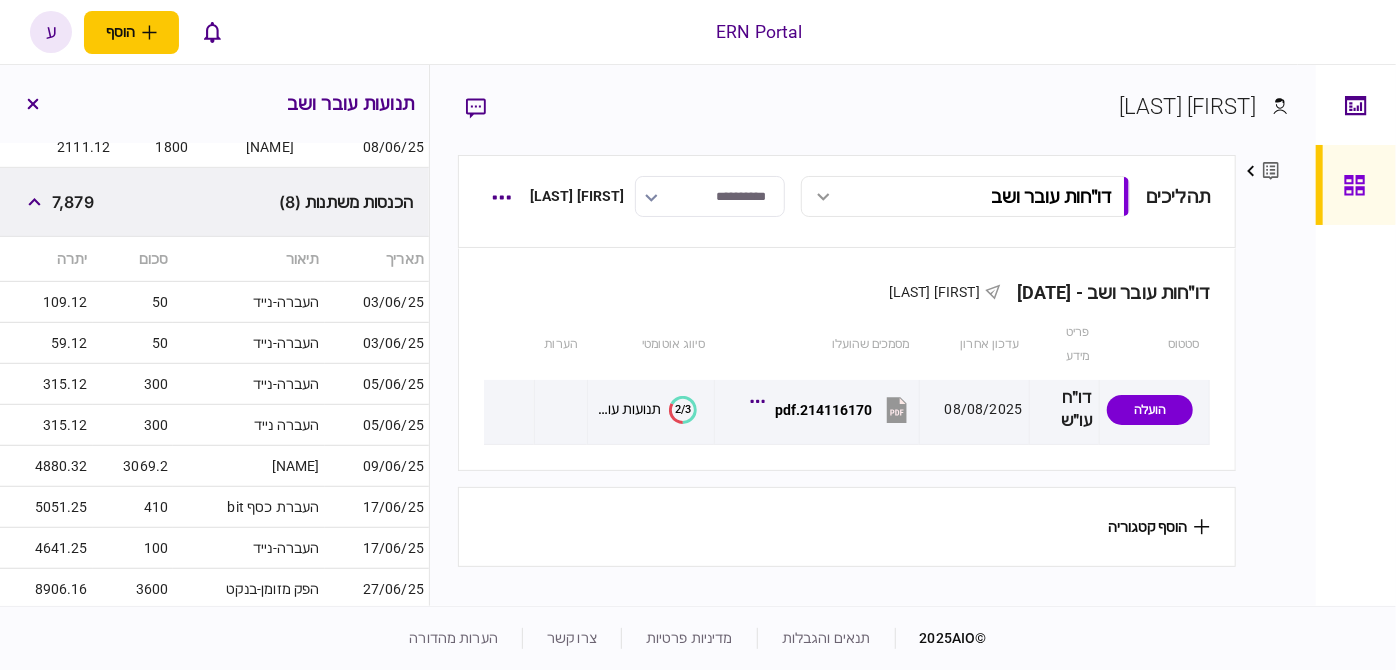 scroll, scrollTop: 175, scrollLeft: 0, axis: vertical 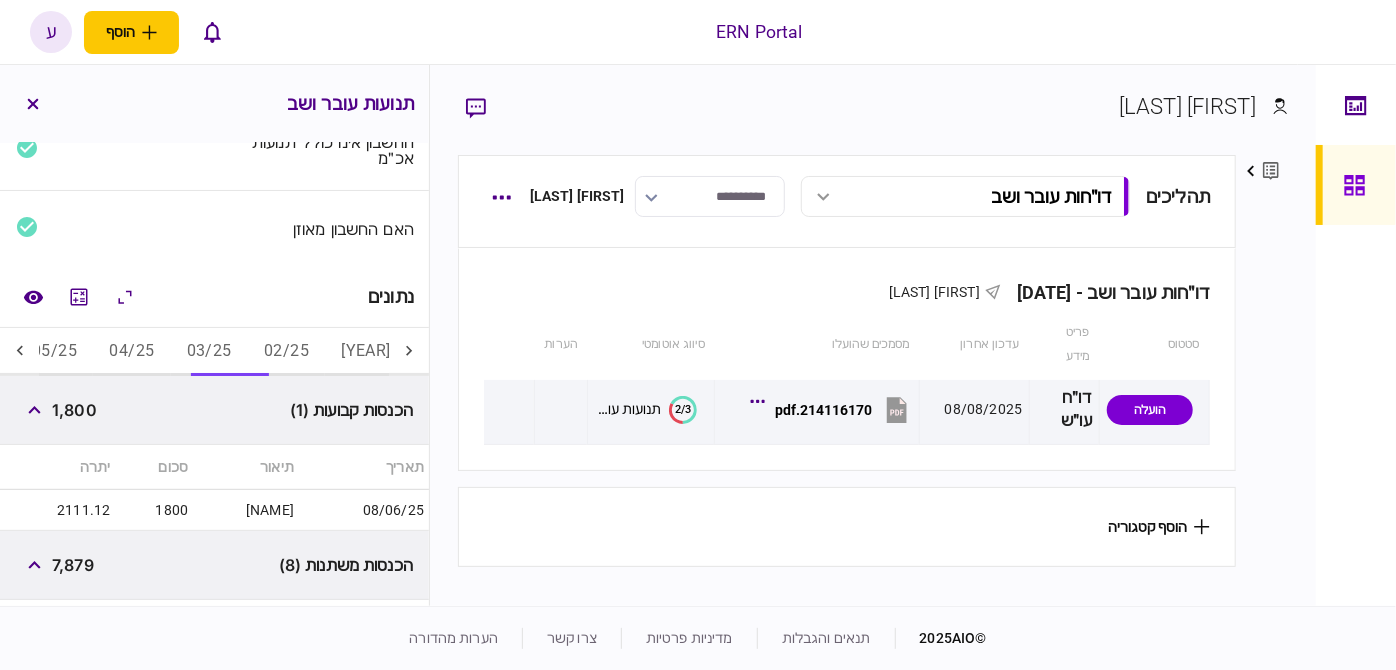click on "07/25" at bounding box center [-100, 352] 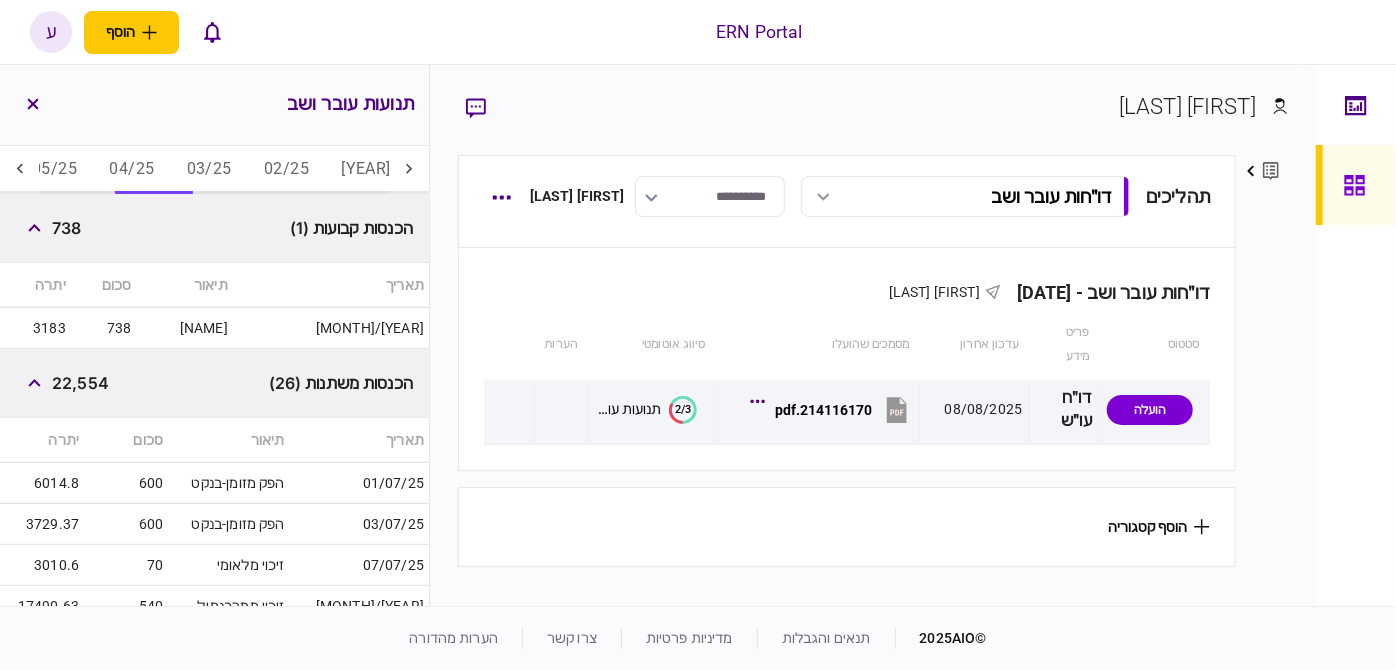 scroll, scrollTop: 448, scrollLeft: 0, axis: vertical 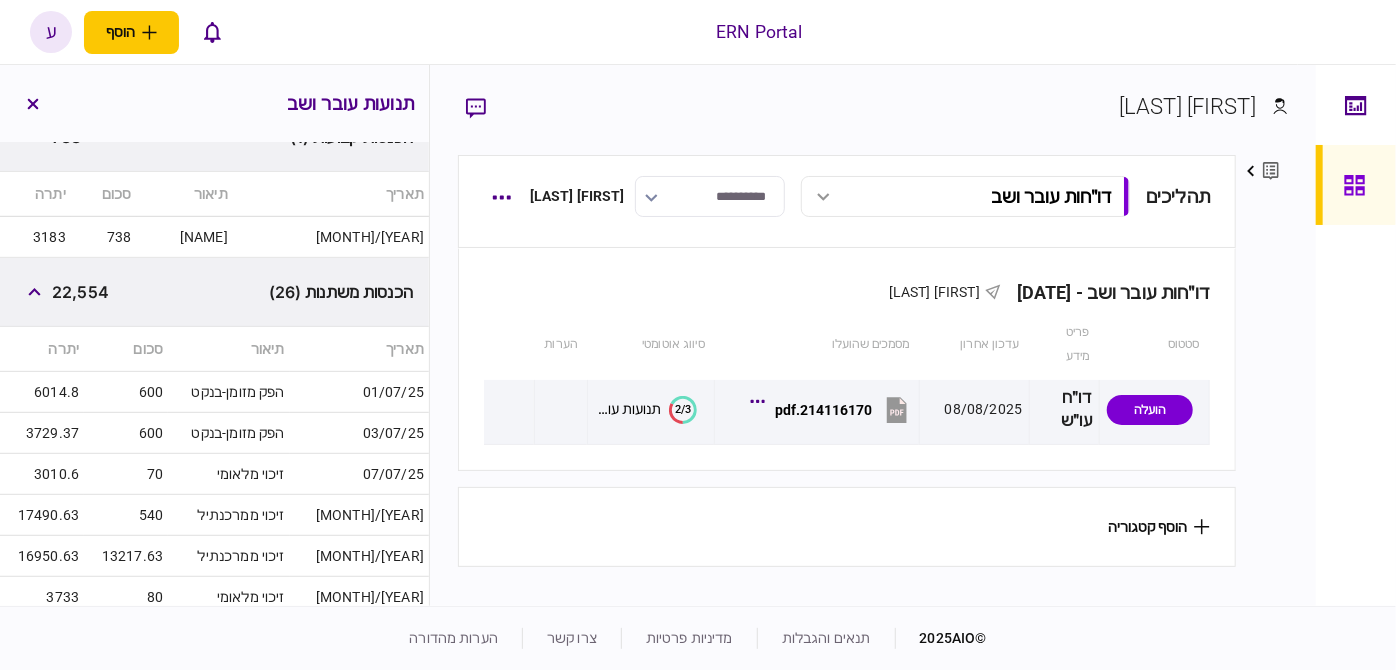 click on "6014.8" at bounding box center [42, 392] 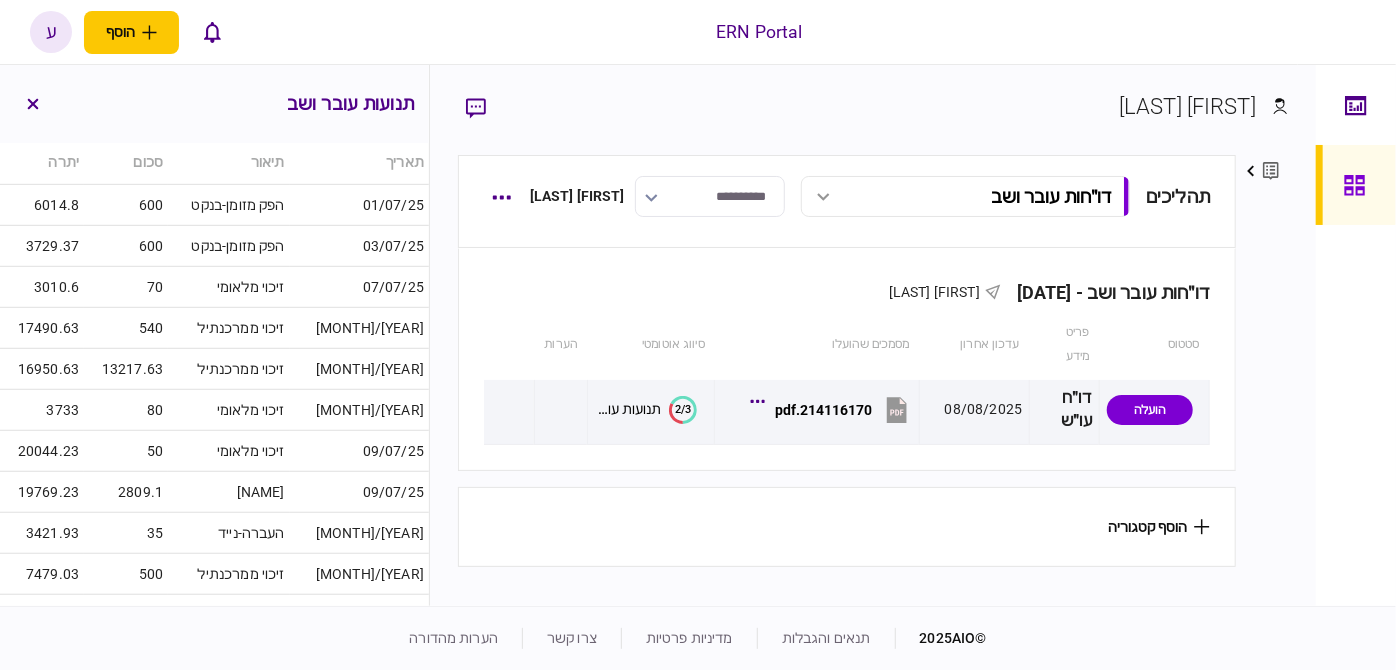 scroll, scrollTop: 272, scrollLeft: 0, axis: vertical 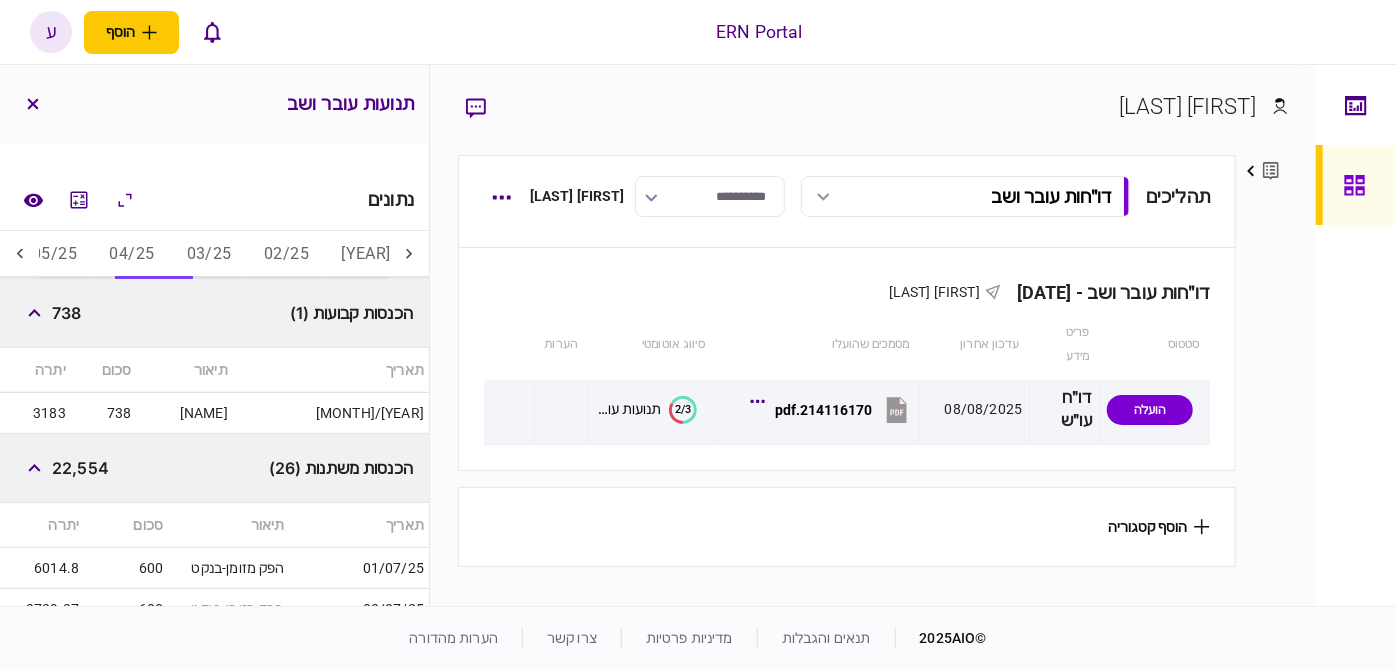 click on "08/25" at bounding box center [-177, 255] 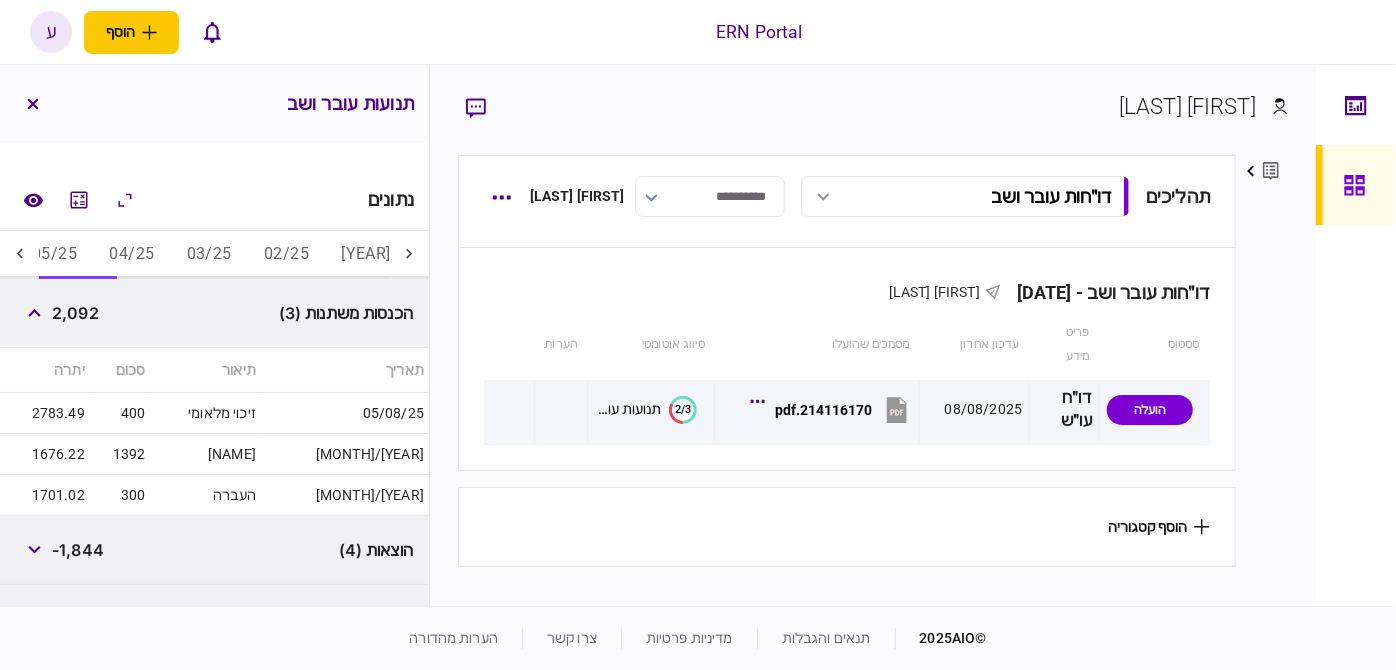 scroll, scrollTop: 0, scrollLeft: -471, axis: horizontal 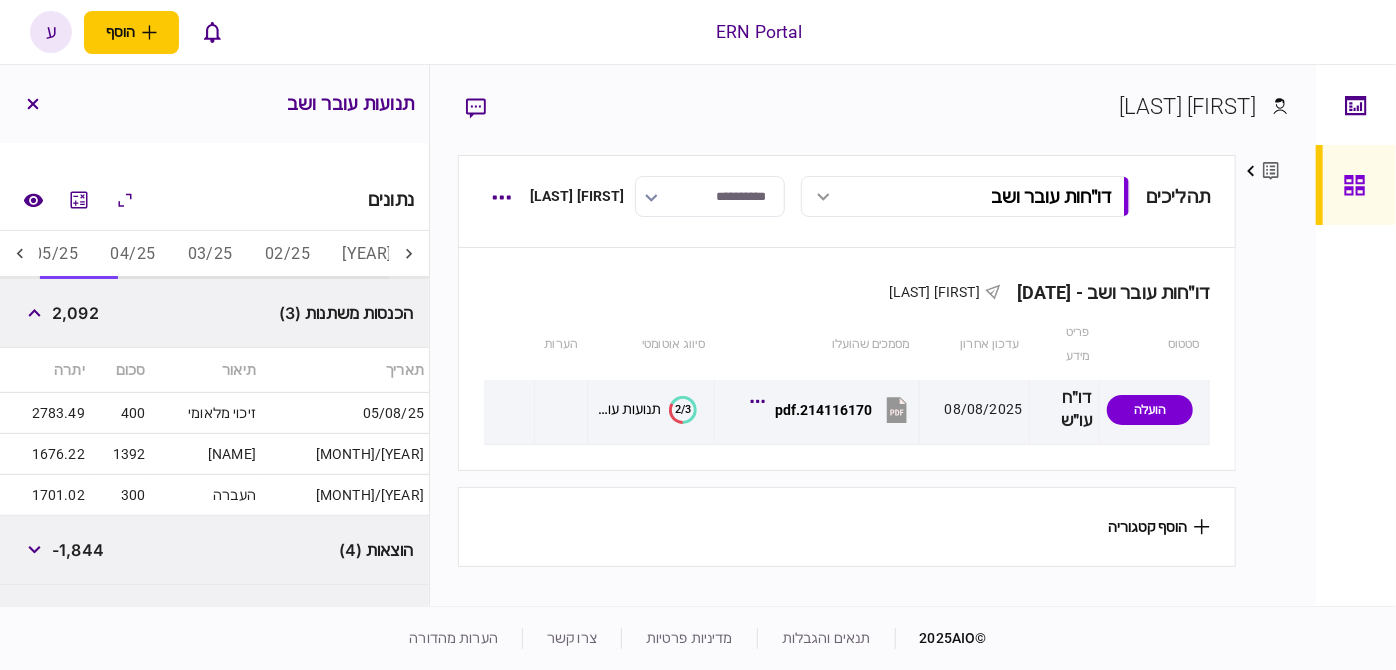 click on "1676.22" at bounding box center [45, 454] 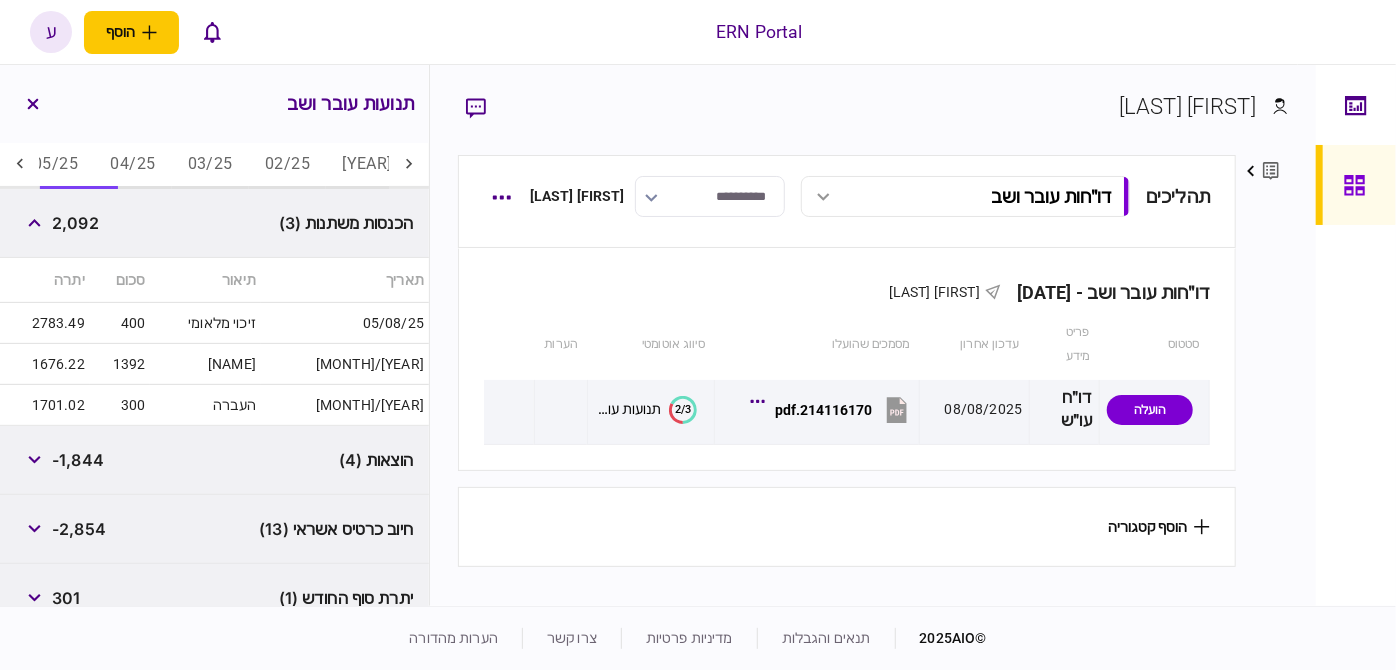 scroll, scrollTop: 453, scrollLeft: 0, axis: vertical 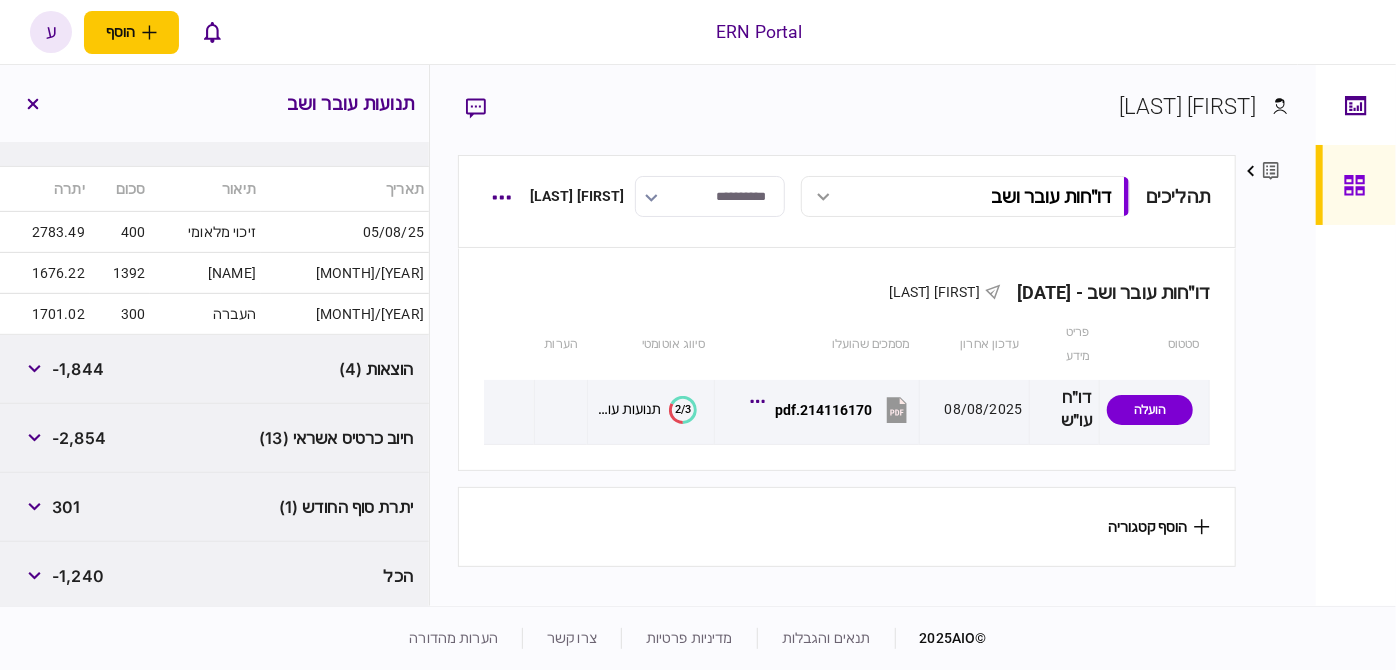 click on "חיוב כרטיס אשראי (13) -2,854" at bounding box center [214, 438] 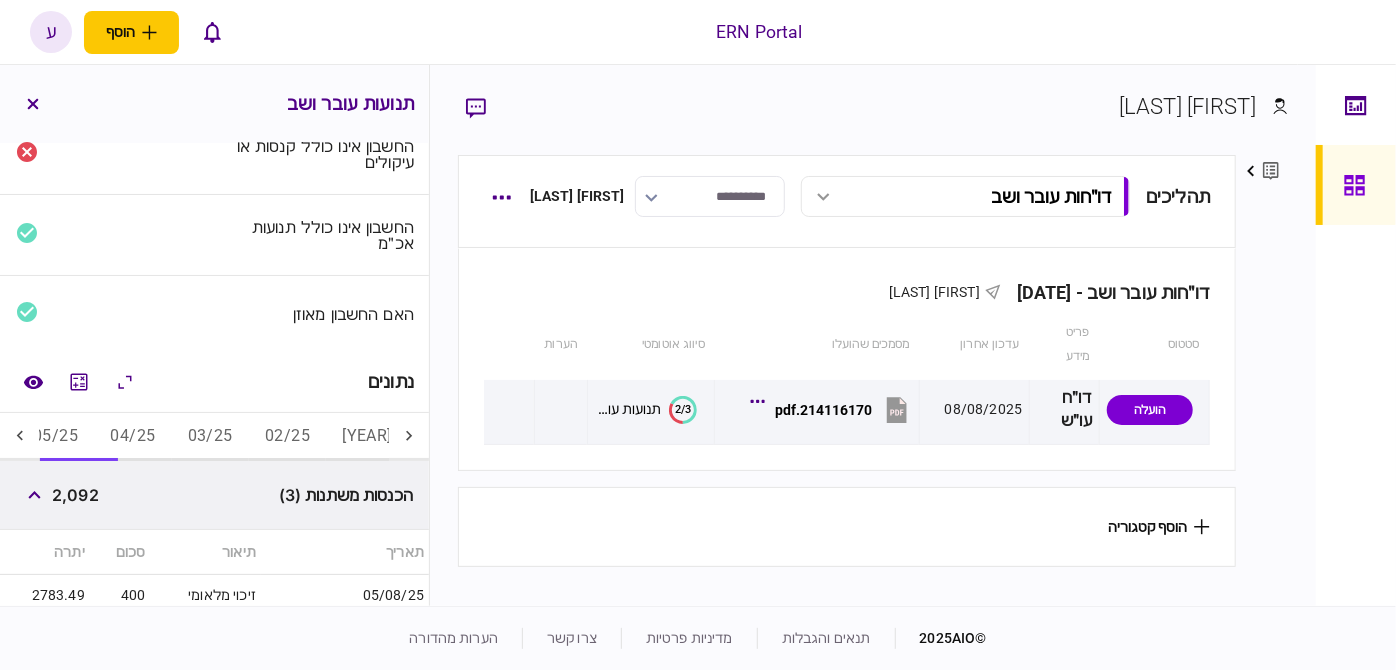click on "07/25" at bounding box center [-100, 437] 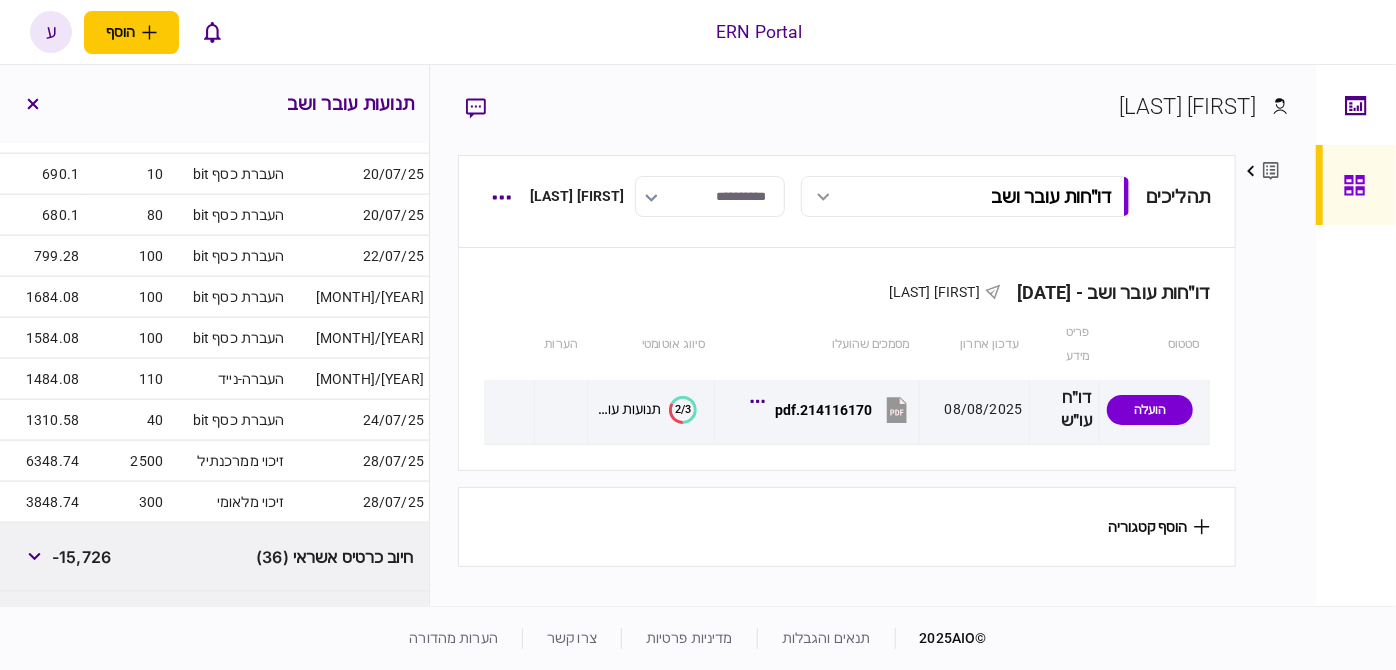 scroll, scrollTop: 1459, scrollLeft: 0, axis: vertical 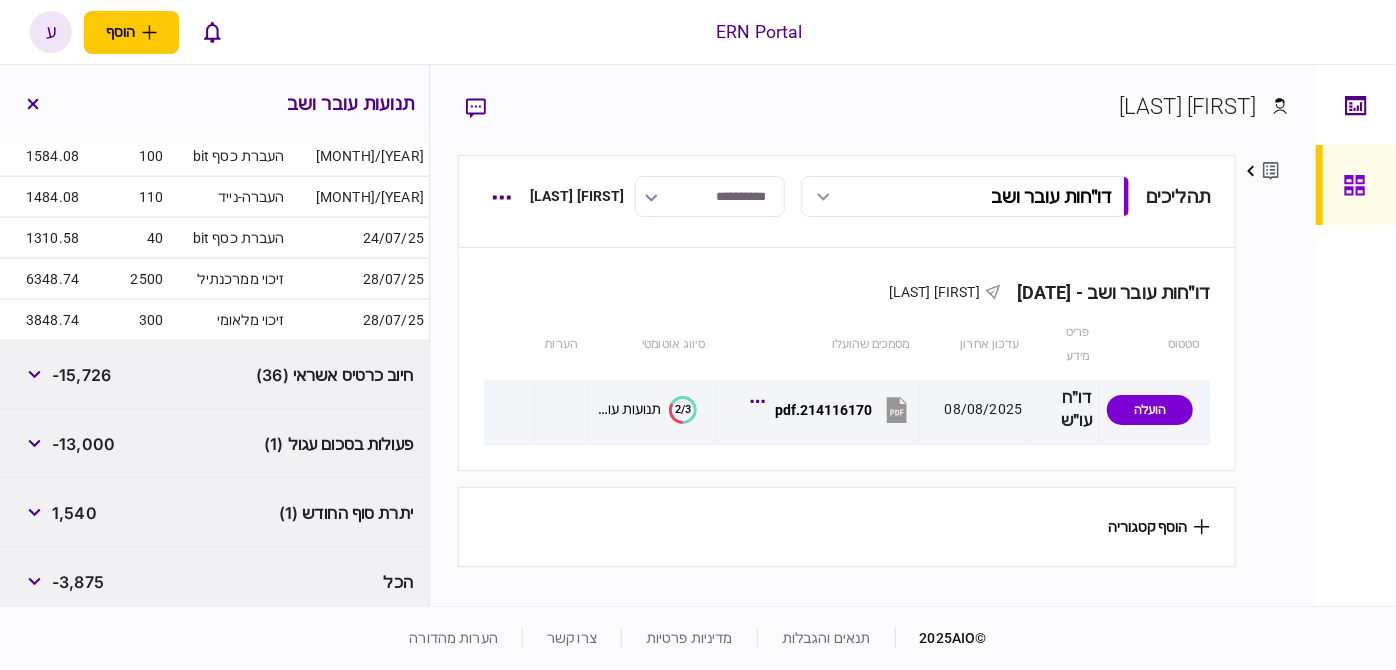 click on "פעולות בסכום עגול (1) -13,000" at bounding box center [214, 444] 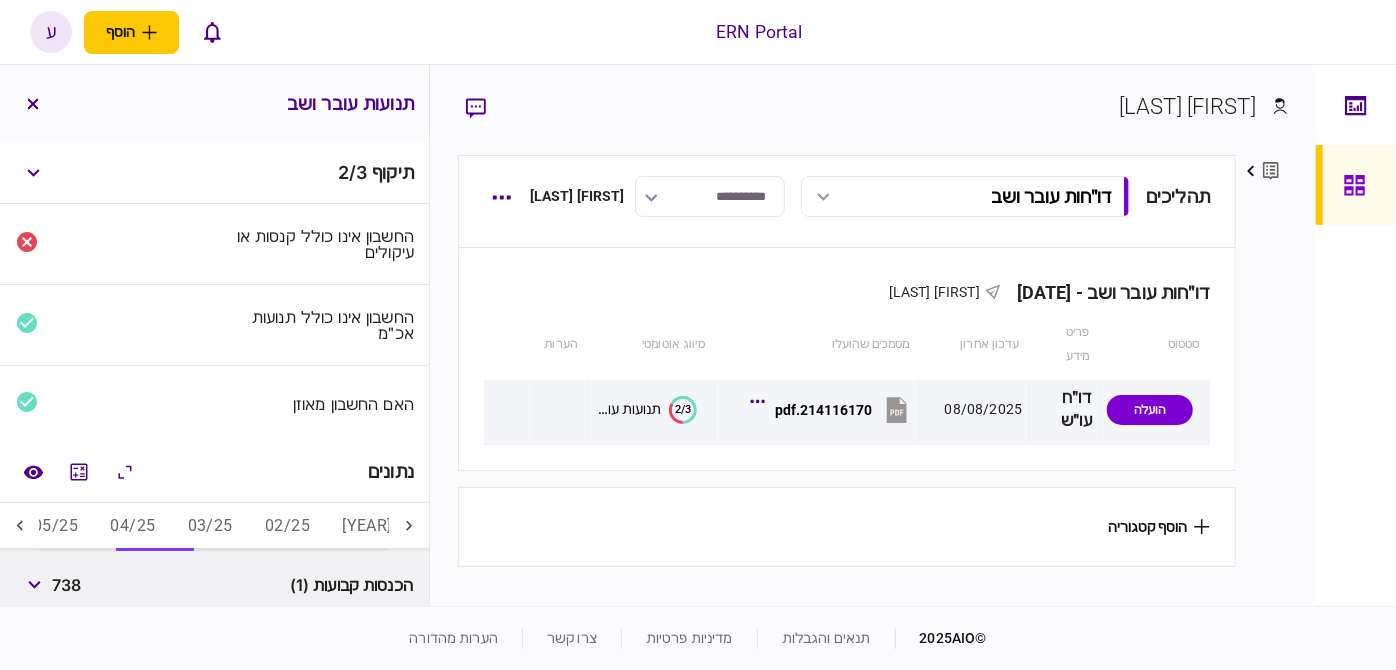 scroll, scrollTop: 181, scrollLeft: 0, axis: vertical 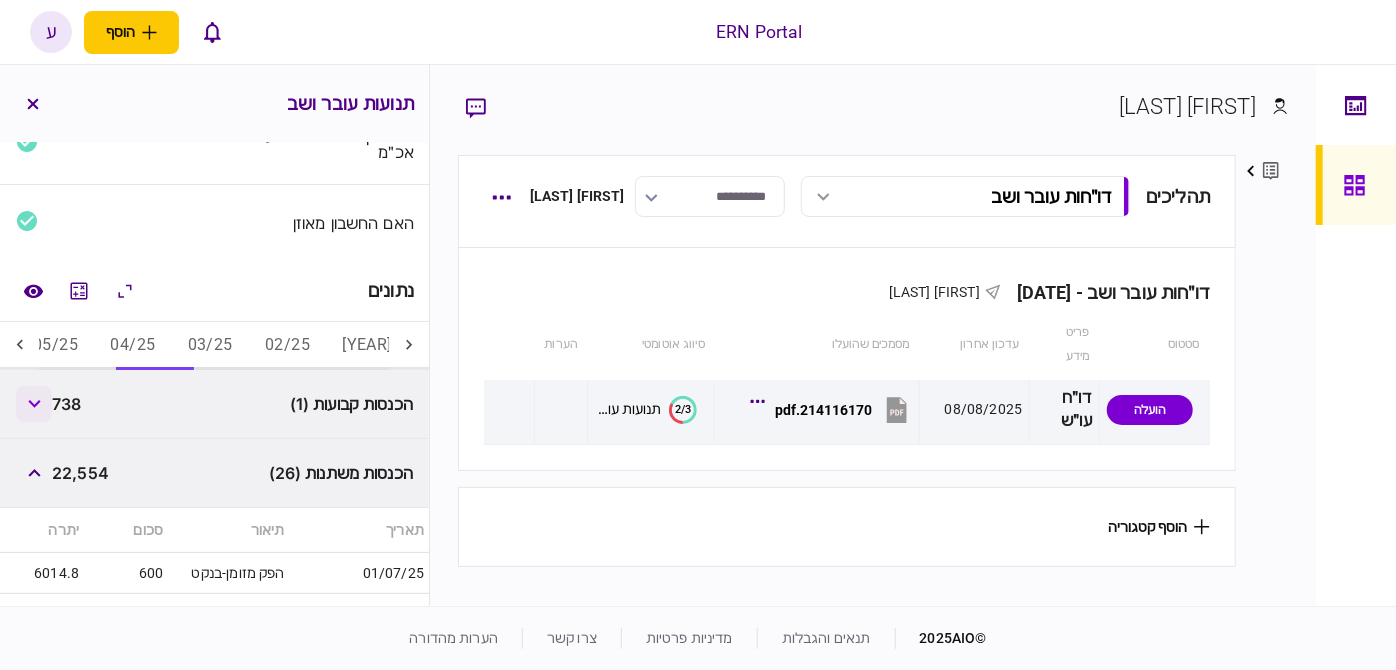 click at bounding box center (34, 404) 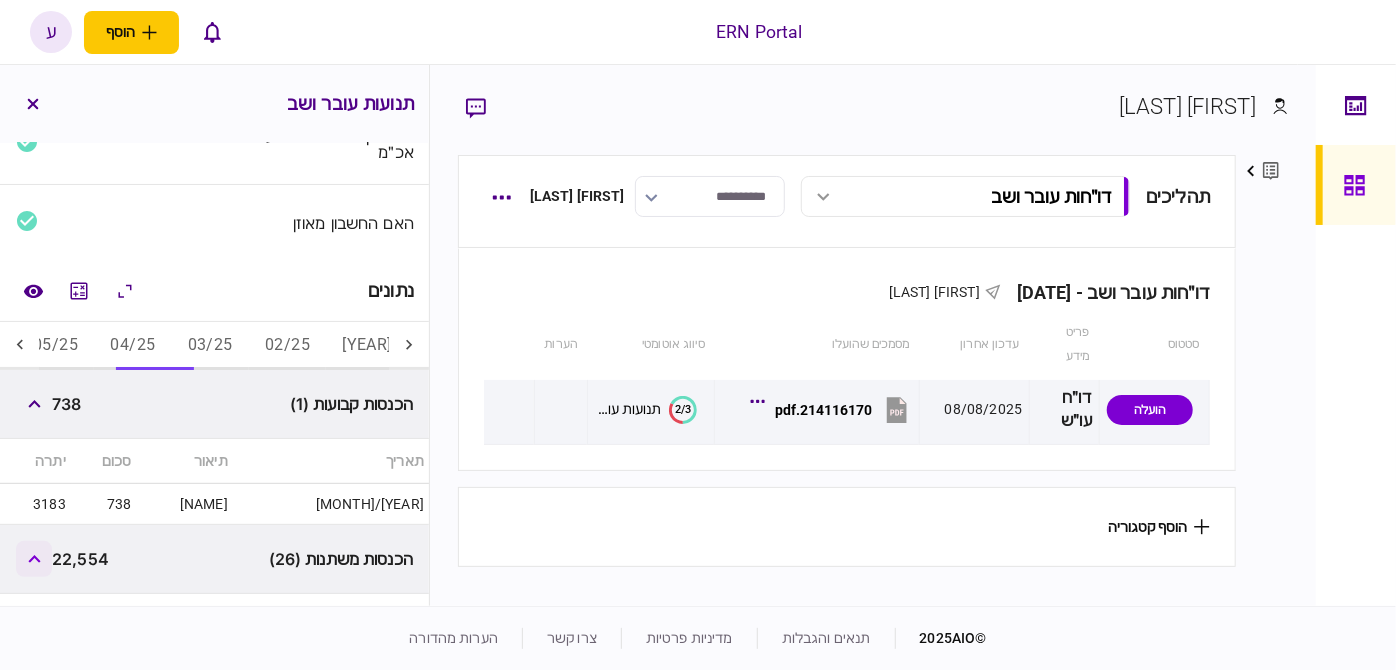 click at bounding box center (34, 559) 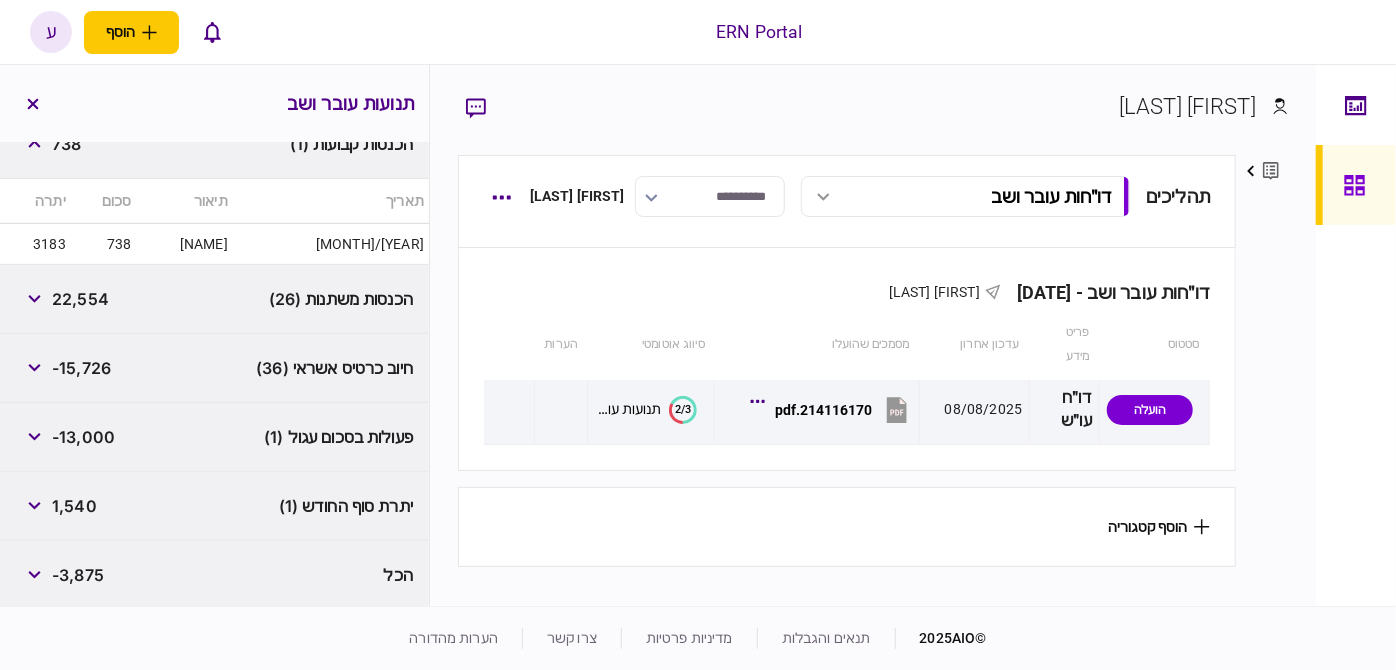 scroll, scrollTop: 77, scrollLeft: 0, axis: vertical 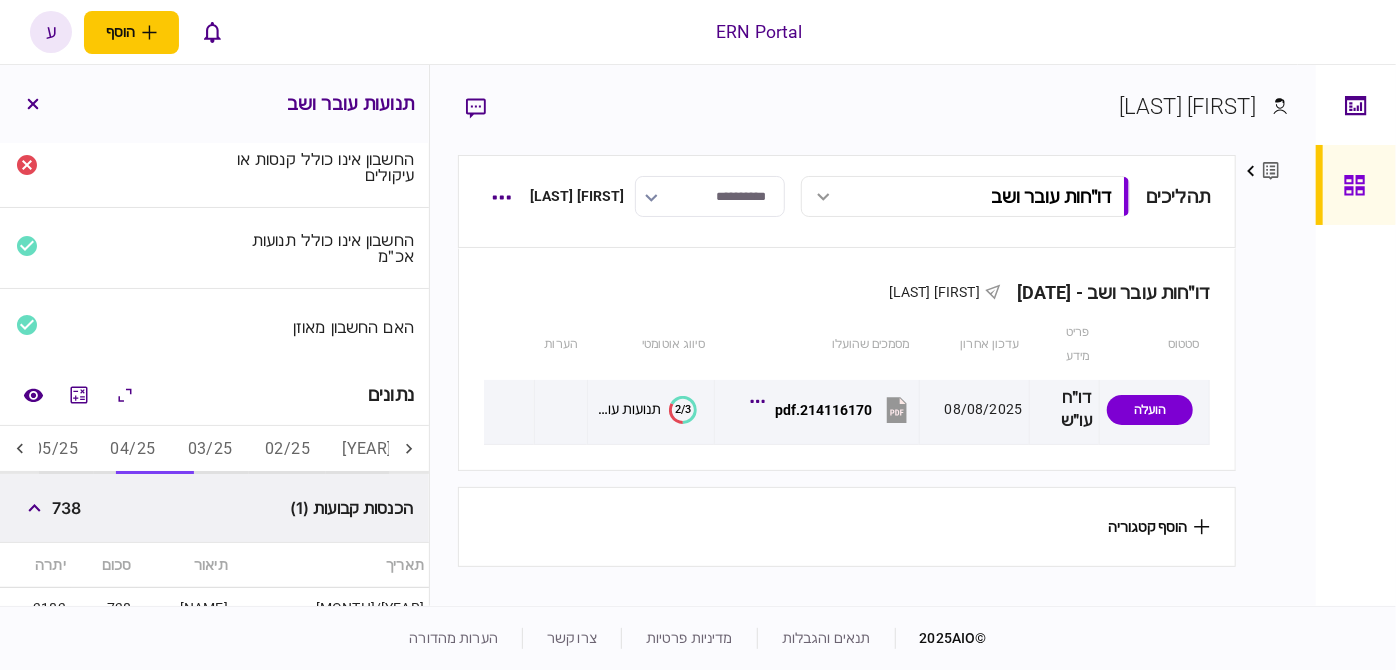 click on "08/25" at bounding box center [-176, 450] 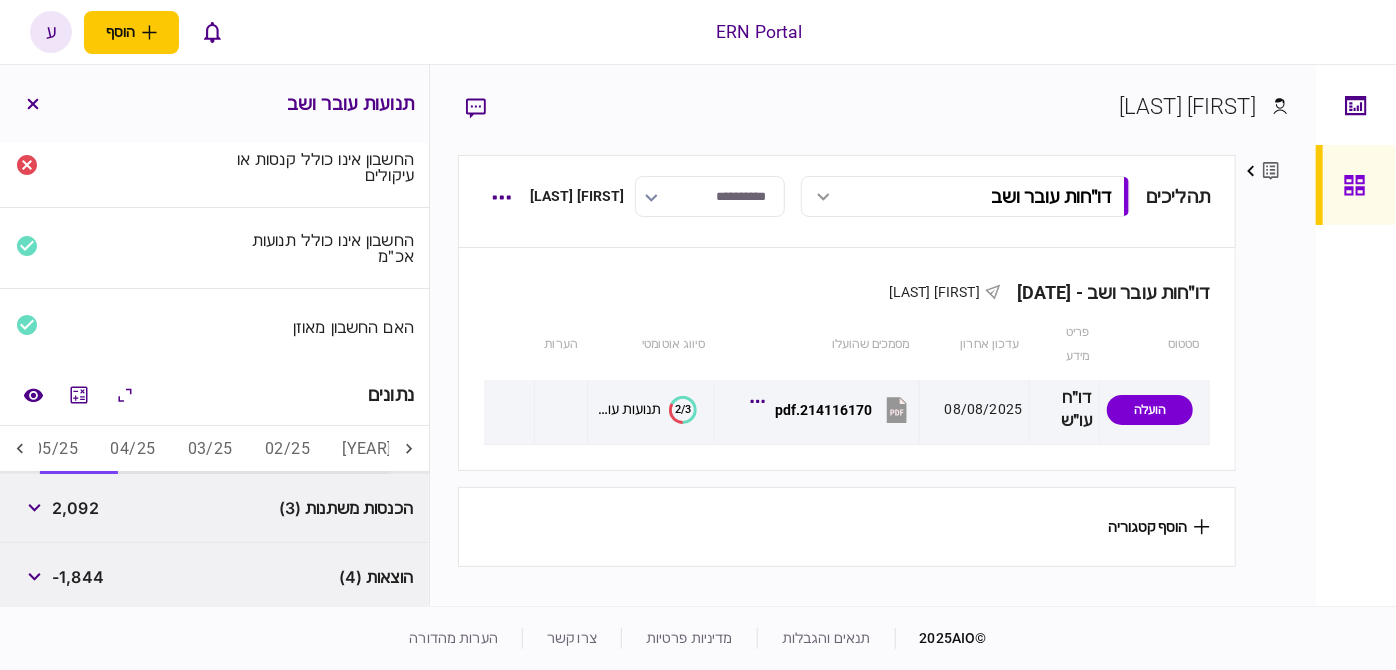 scroll, scrollTop: 286, scrollLeft: 0, axis: vertical 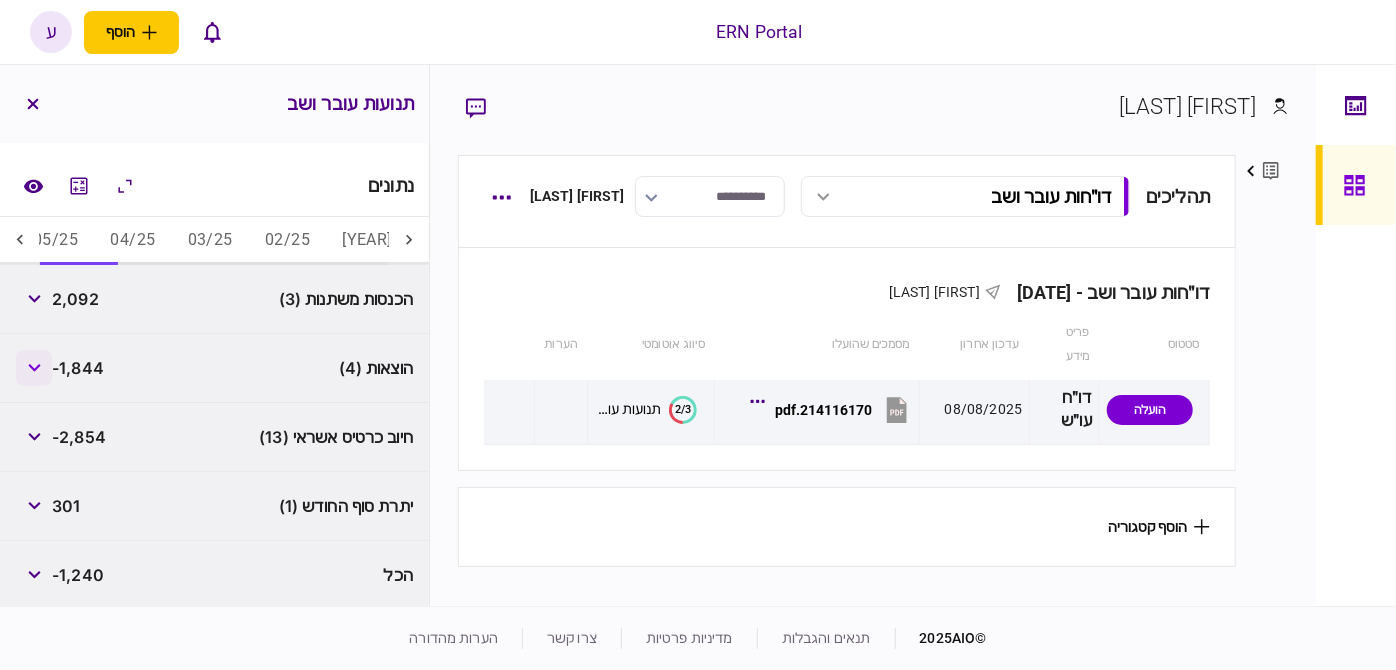 click 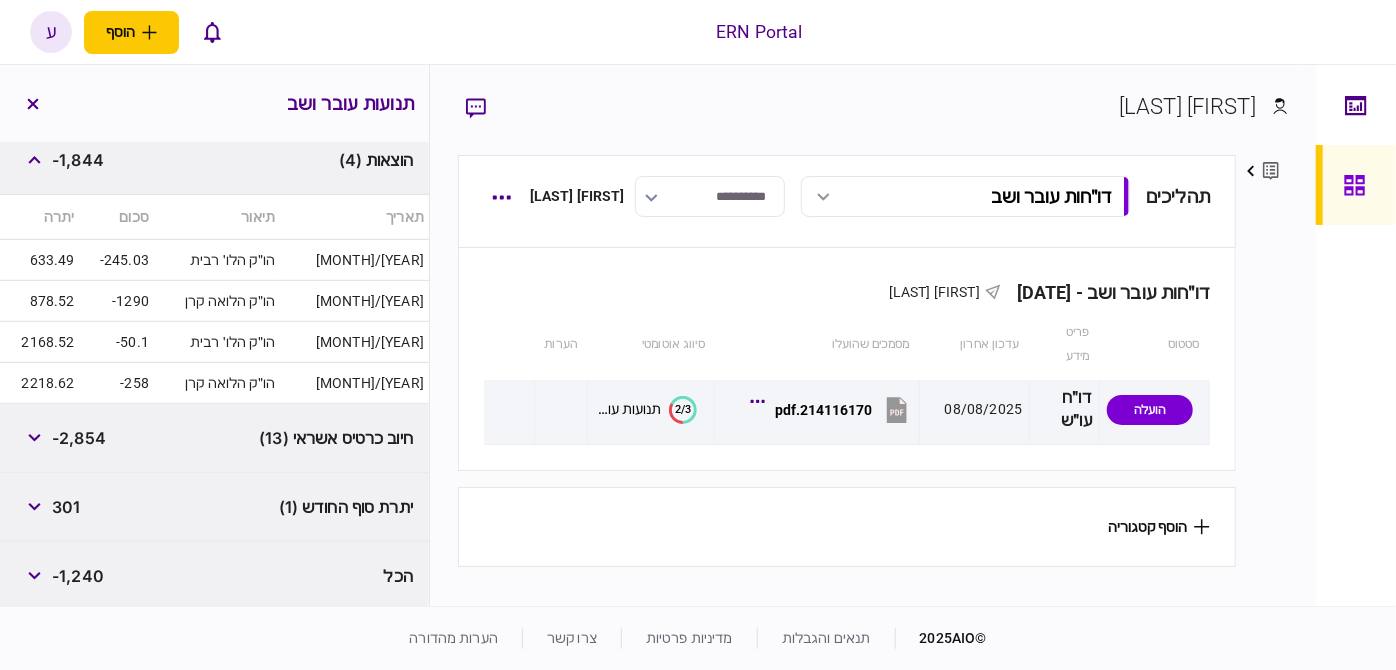 scroll, scrollTop: 312, scrollLeft: 0, axis: vertical 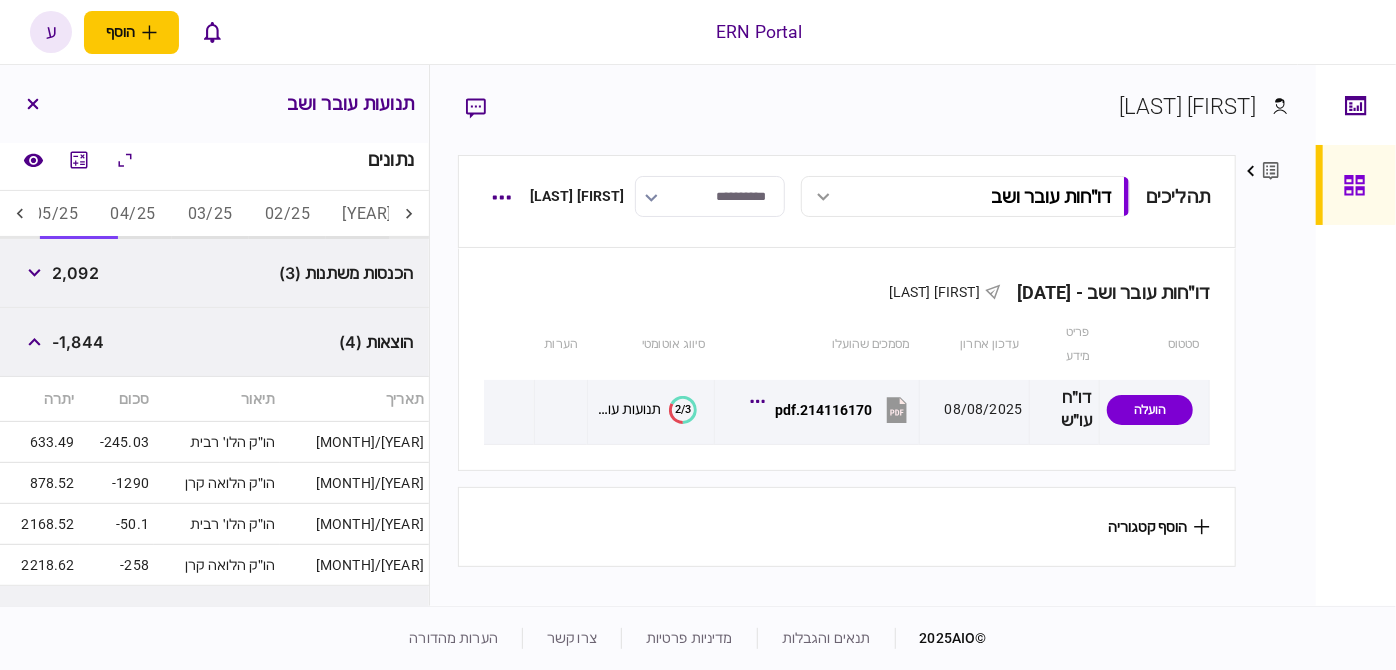 click at bounding box center (1356, 335) 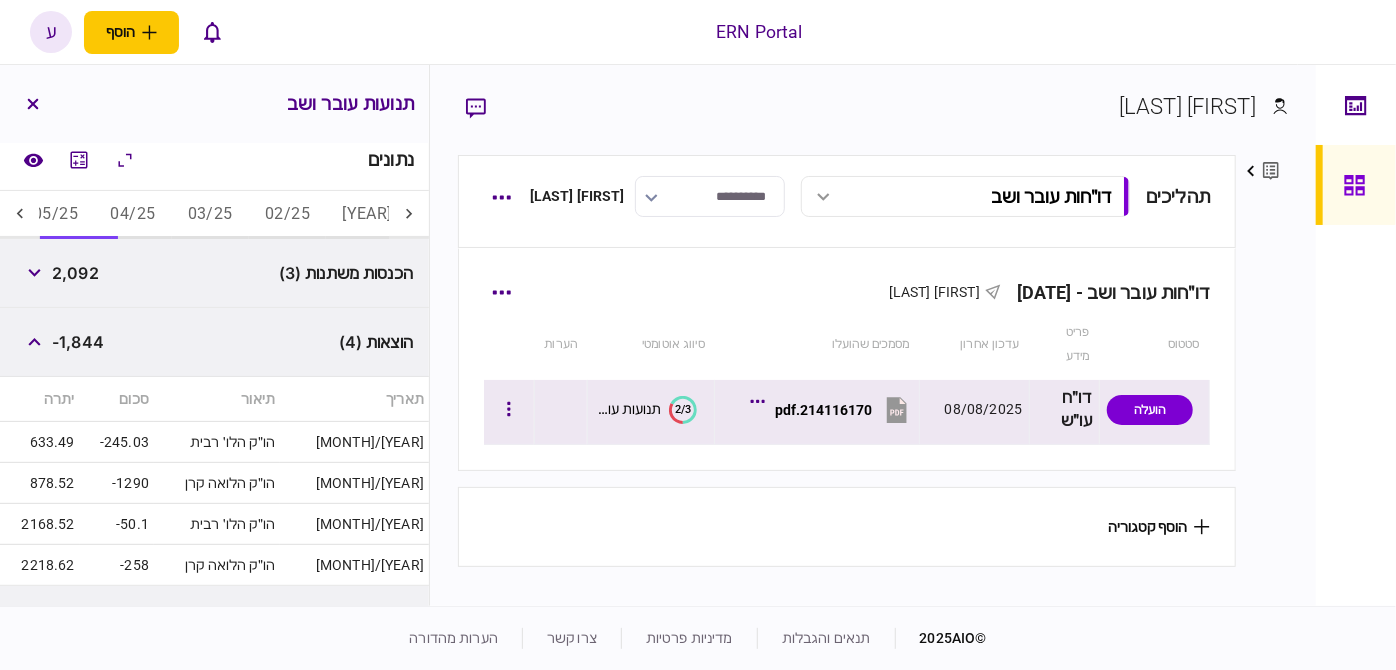 click 